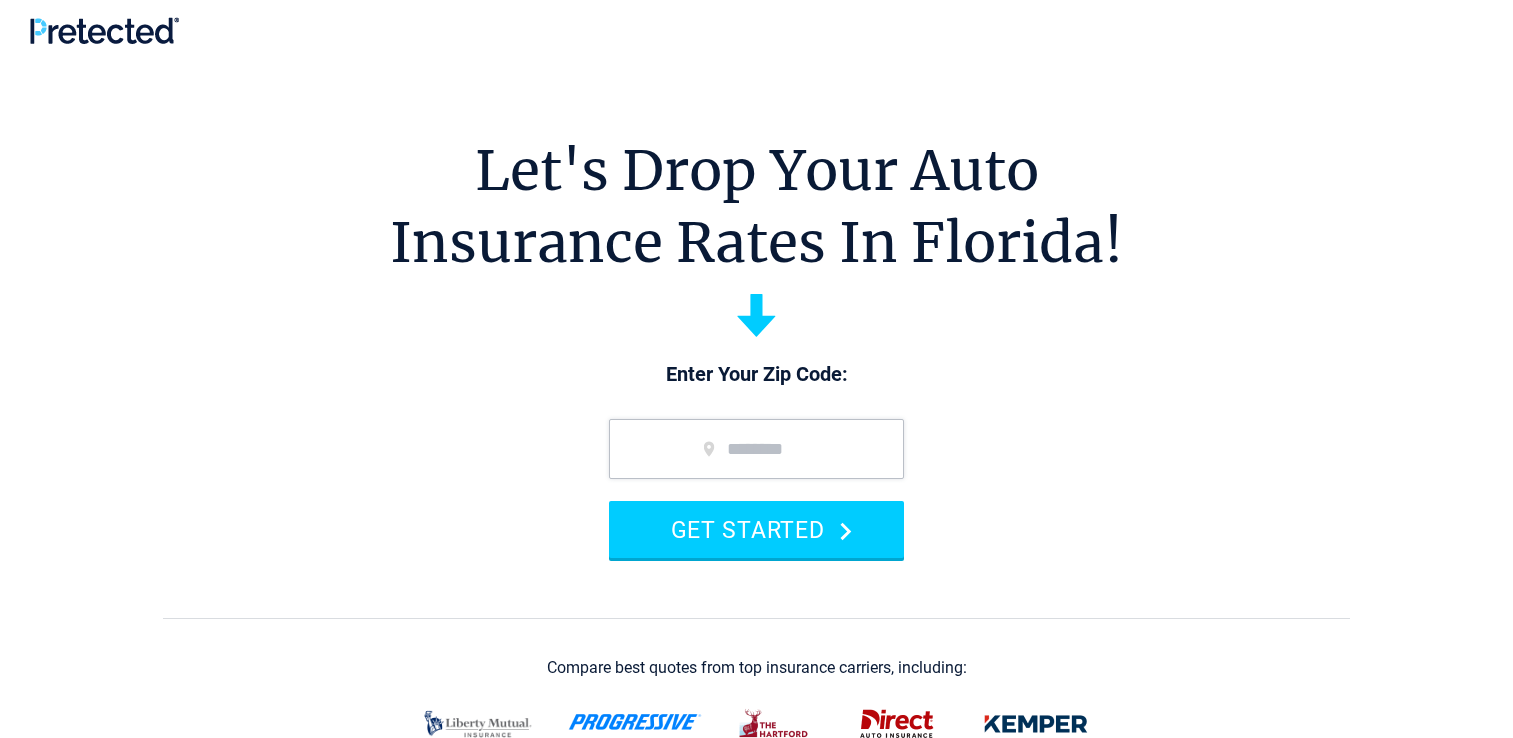scroll, scrollTop: 0, scrollLeft: 0, axis: both 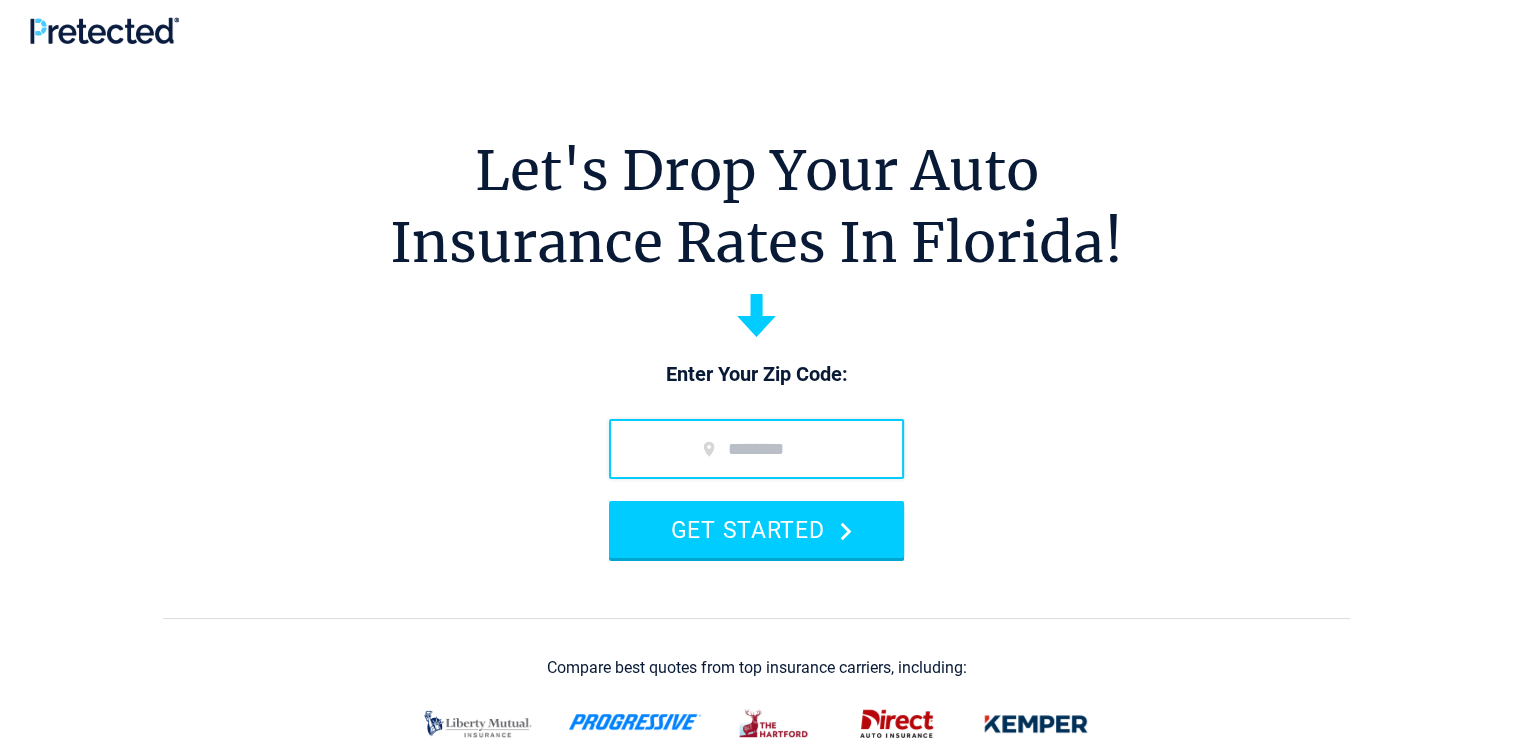 drag, startPoint x: 0, startPoint y: 0, endPoint x: 690, endPoint y: 462, distance: 830.3879 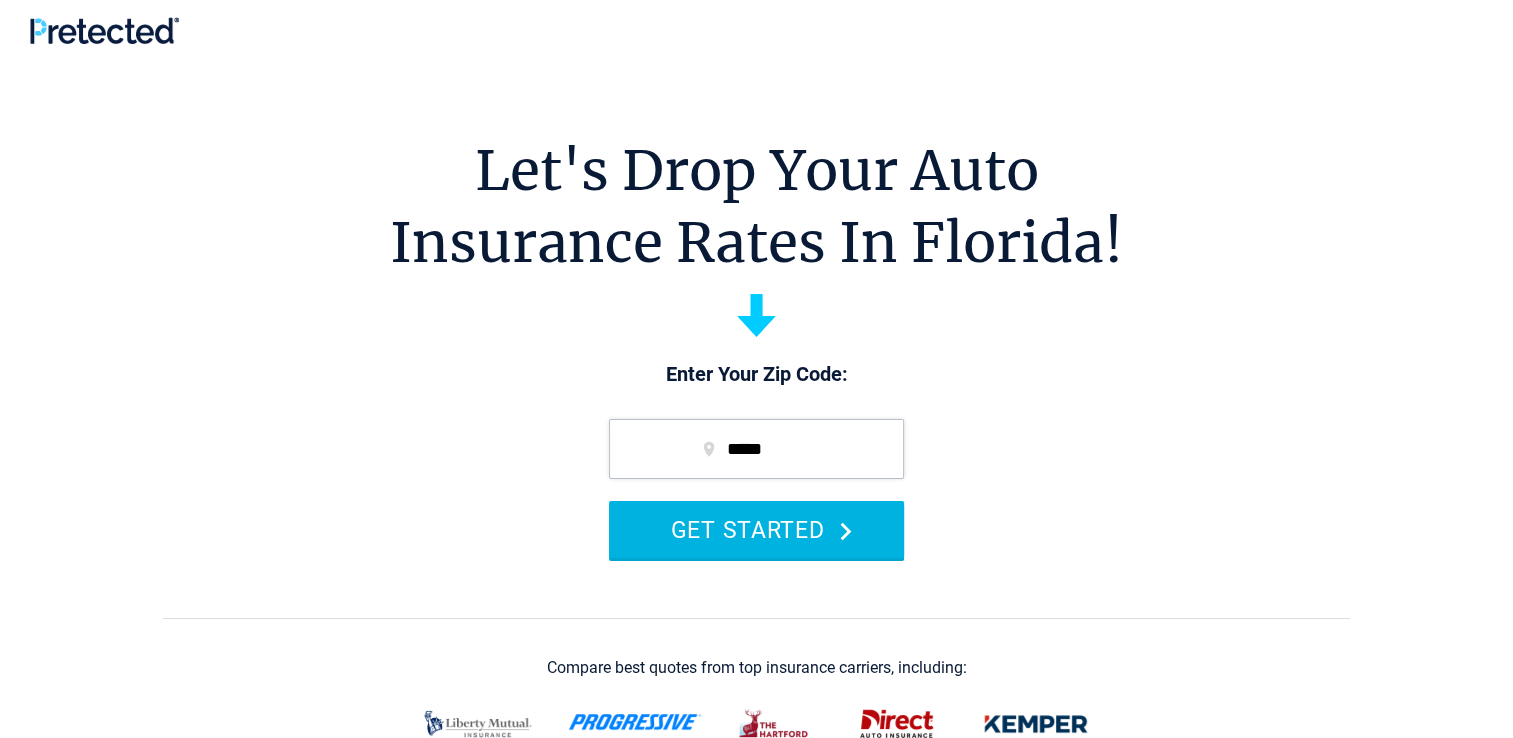 click on "GET STARTED" at bounding box center (756, 529) 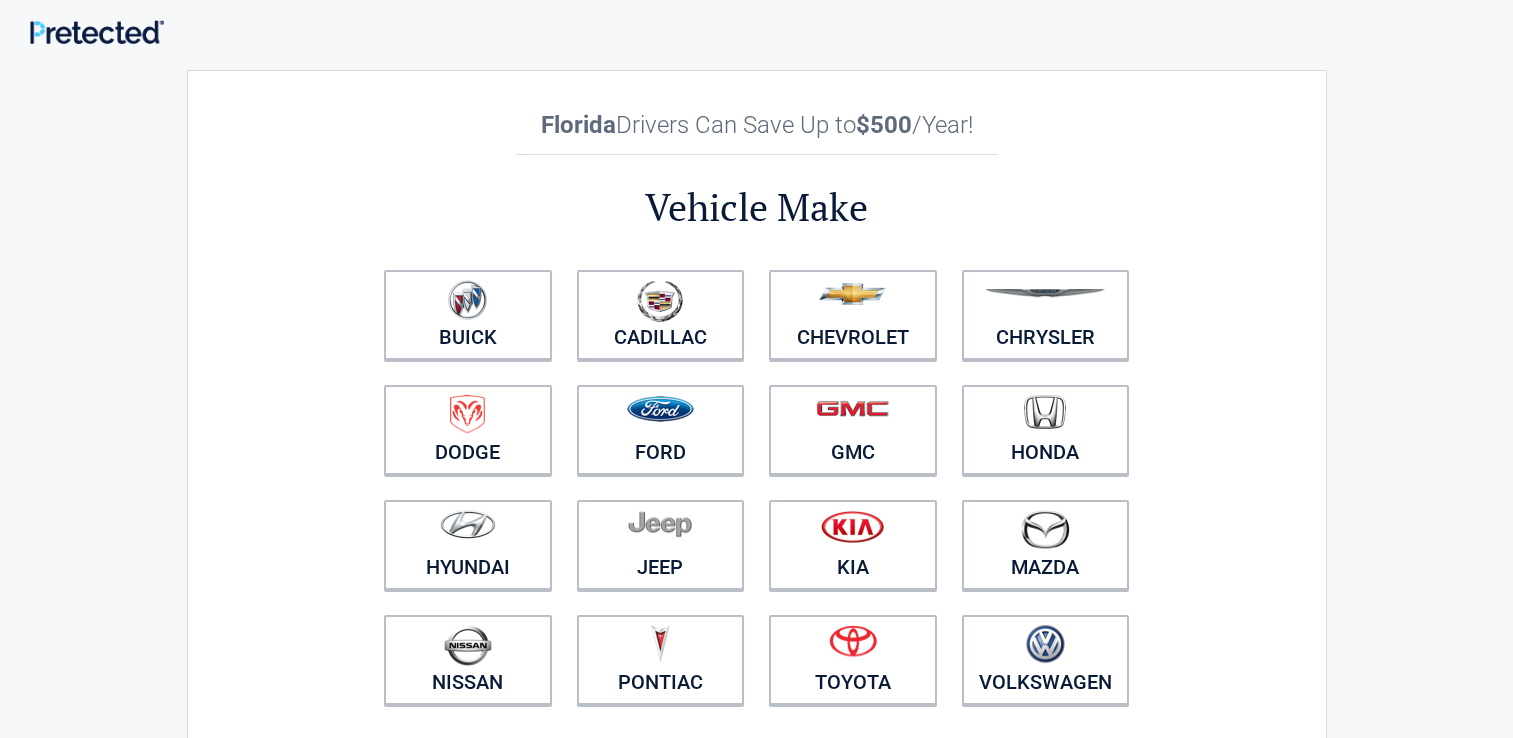 scroll, scrollTop: 0, scrollLeft: 0, axis: both 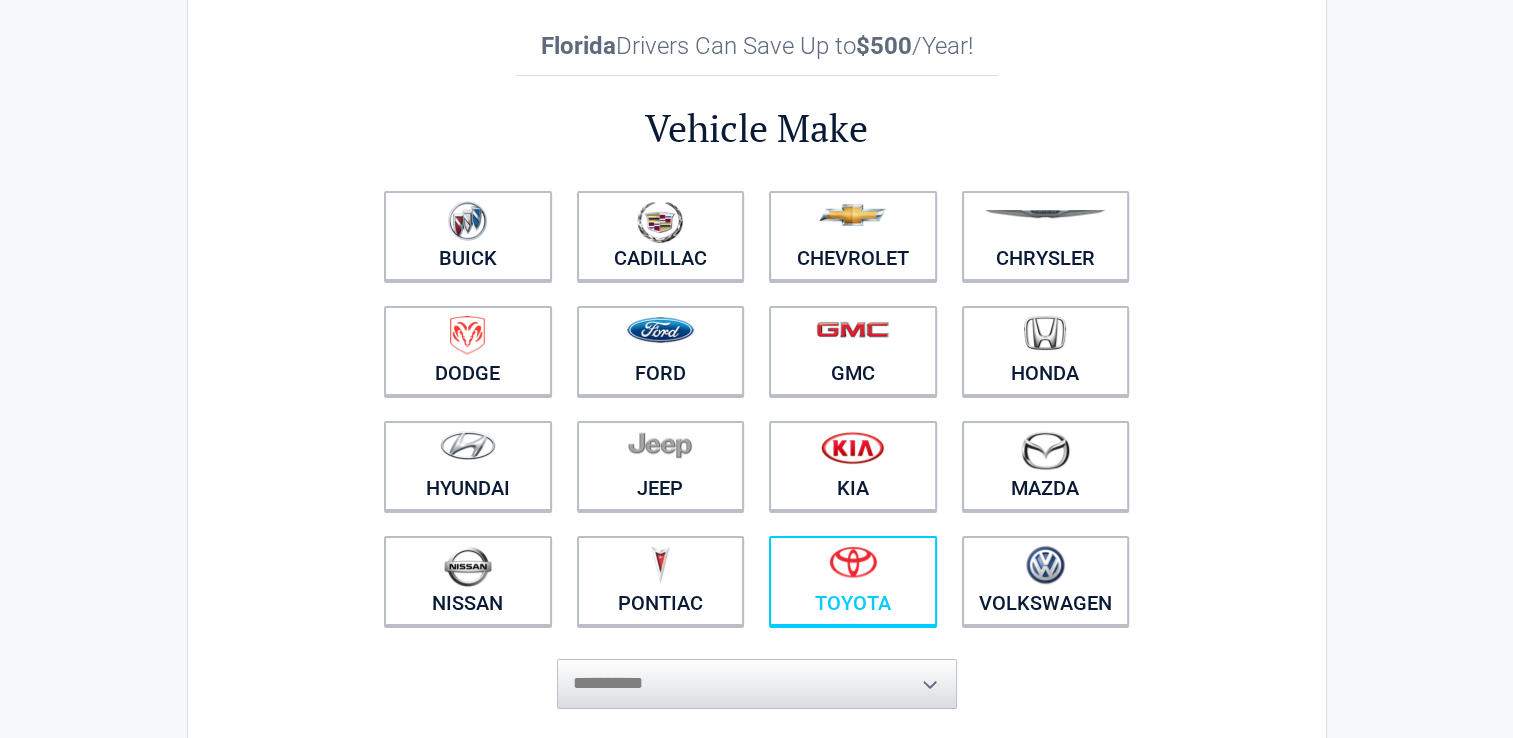 click at bounding box center (853, 568) 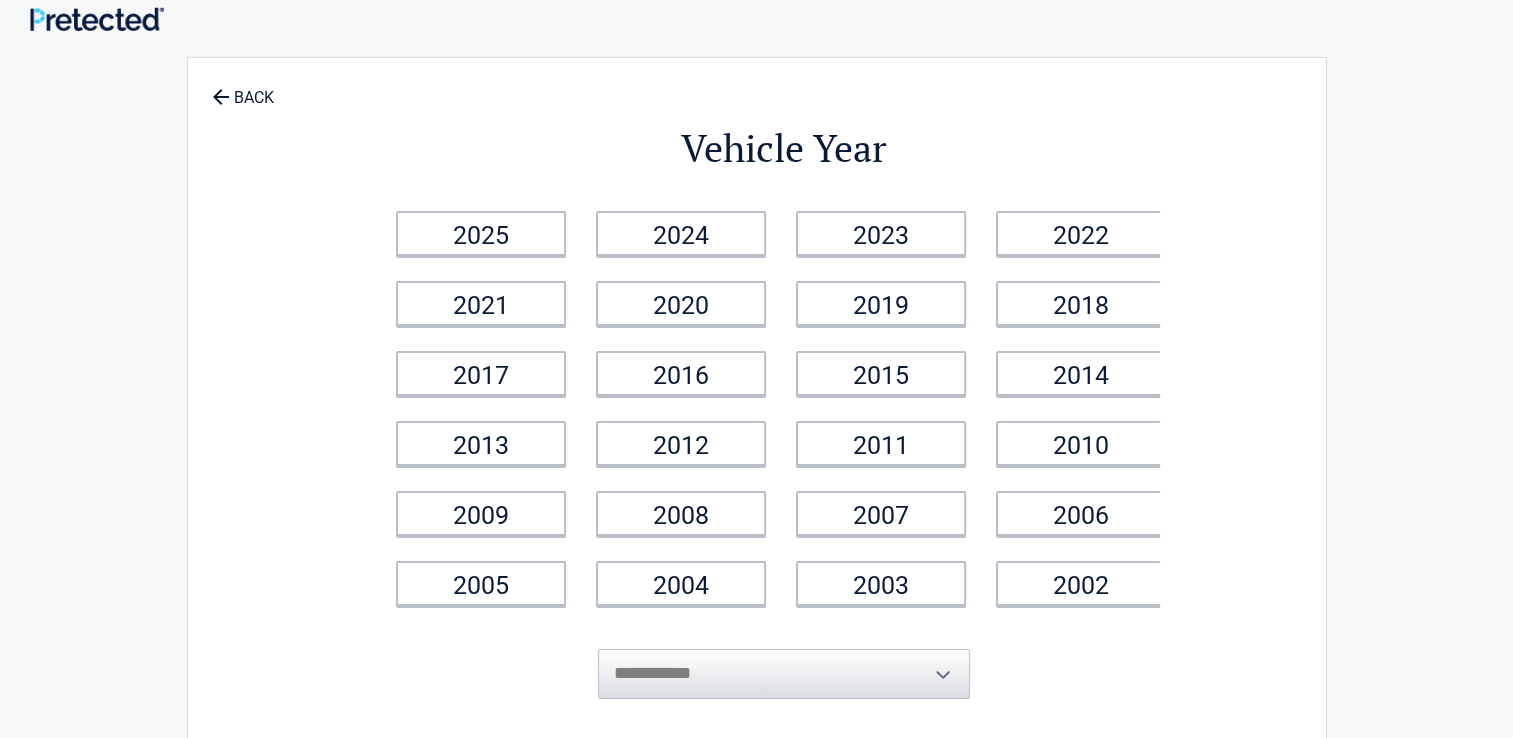 scroll, scrollTop: 0, scrollLeft: 0, axis: both 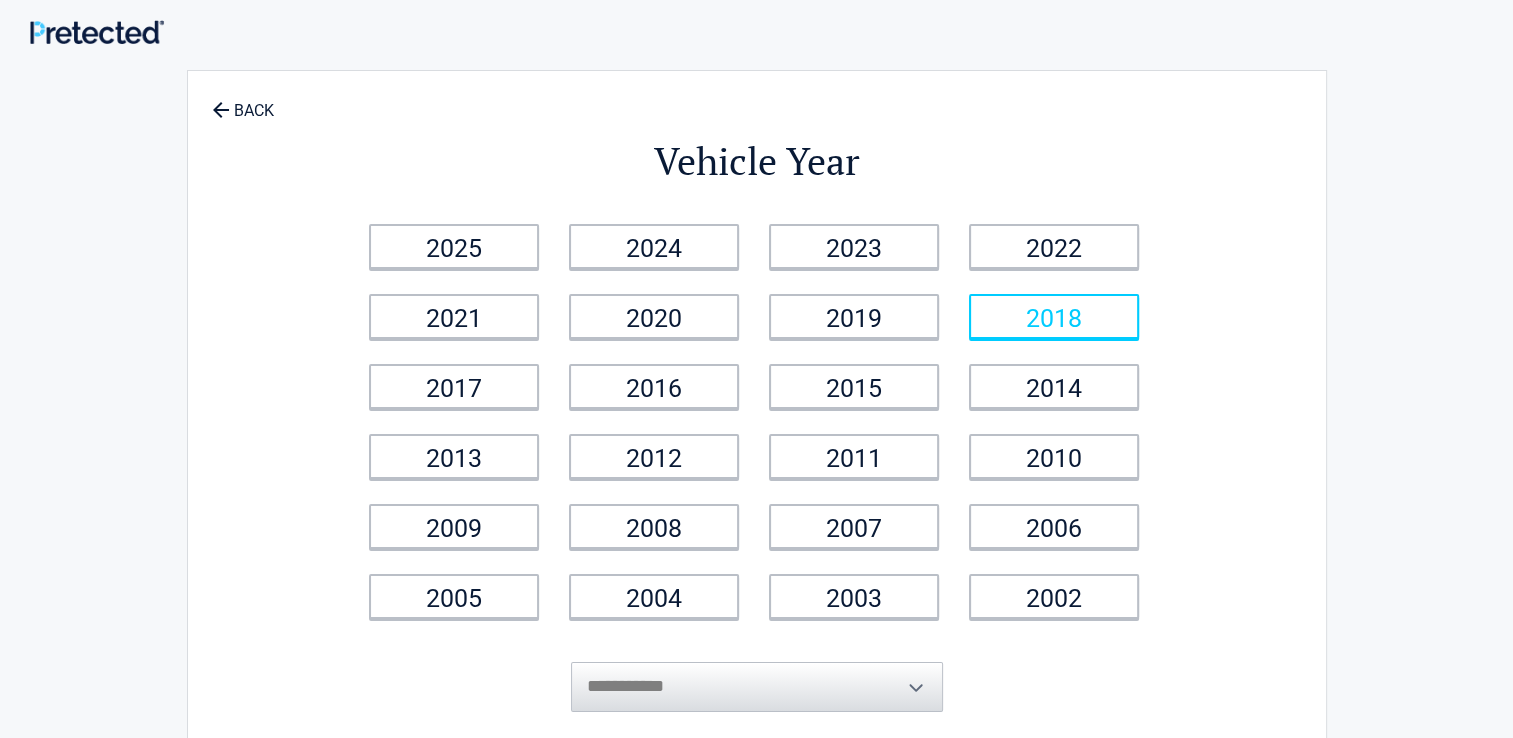 click on "2018" at bounding box center [1054, 316] 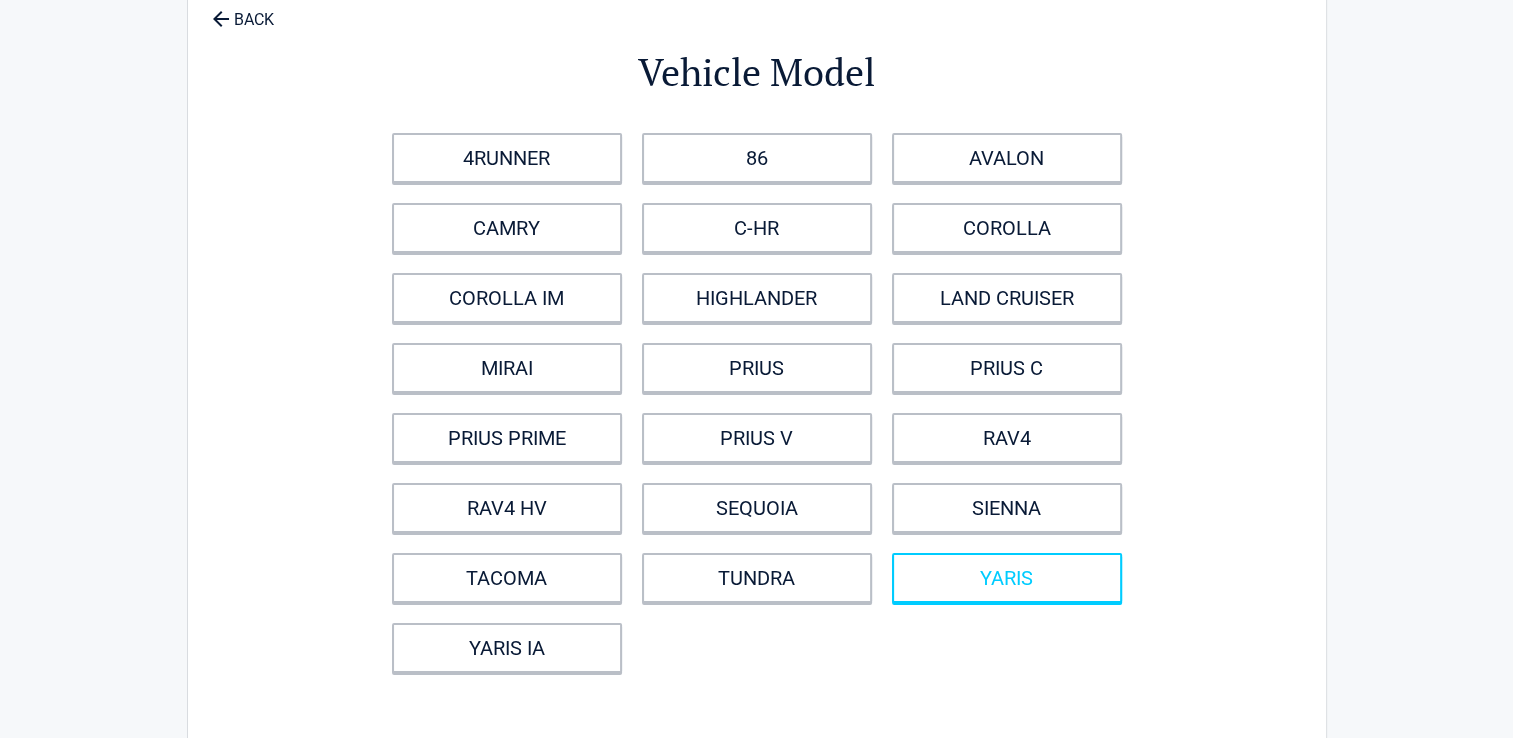 click on "YARIS" at bounding box center (1007, 578) 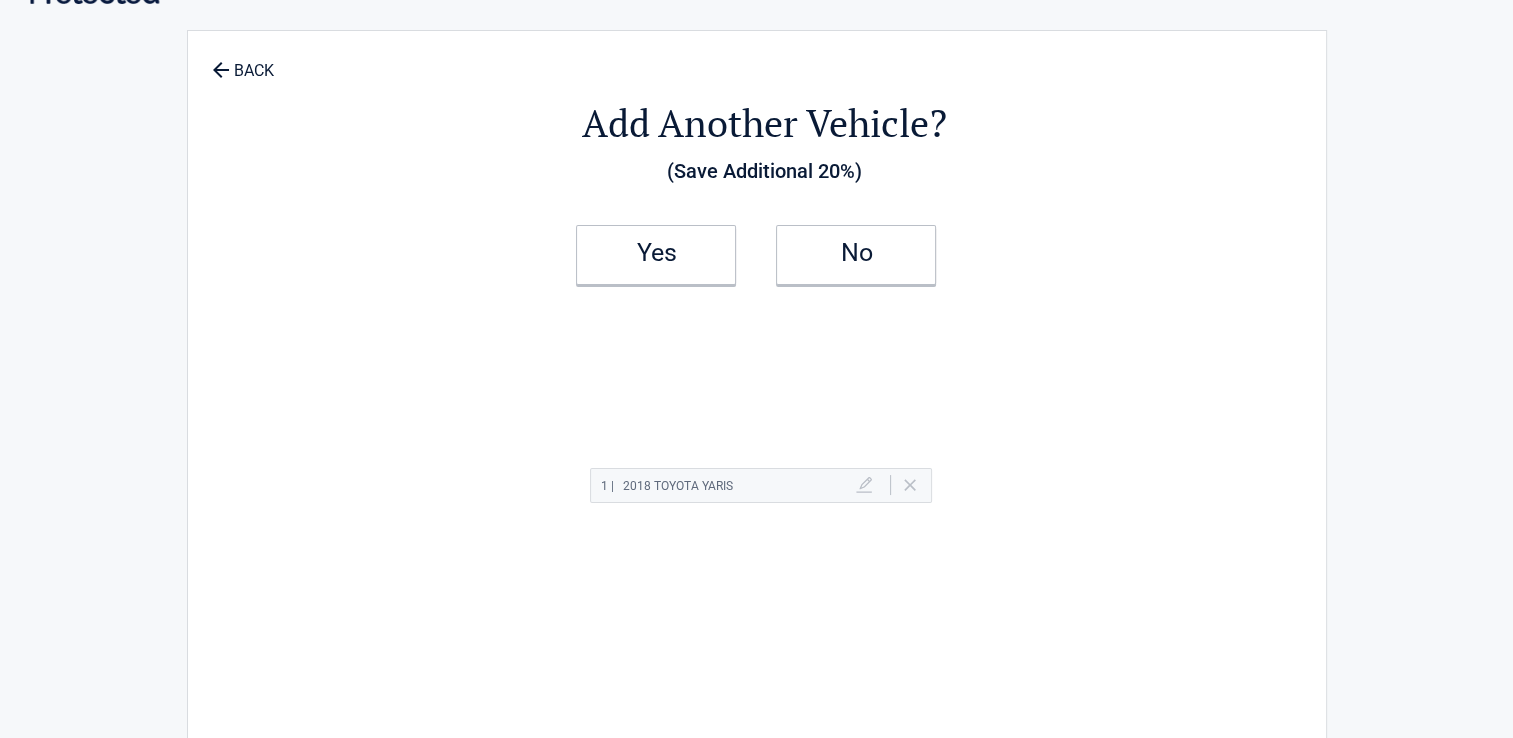 scroll, scrollTop: 0, scrollLeft: 0, axis: both 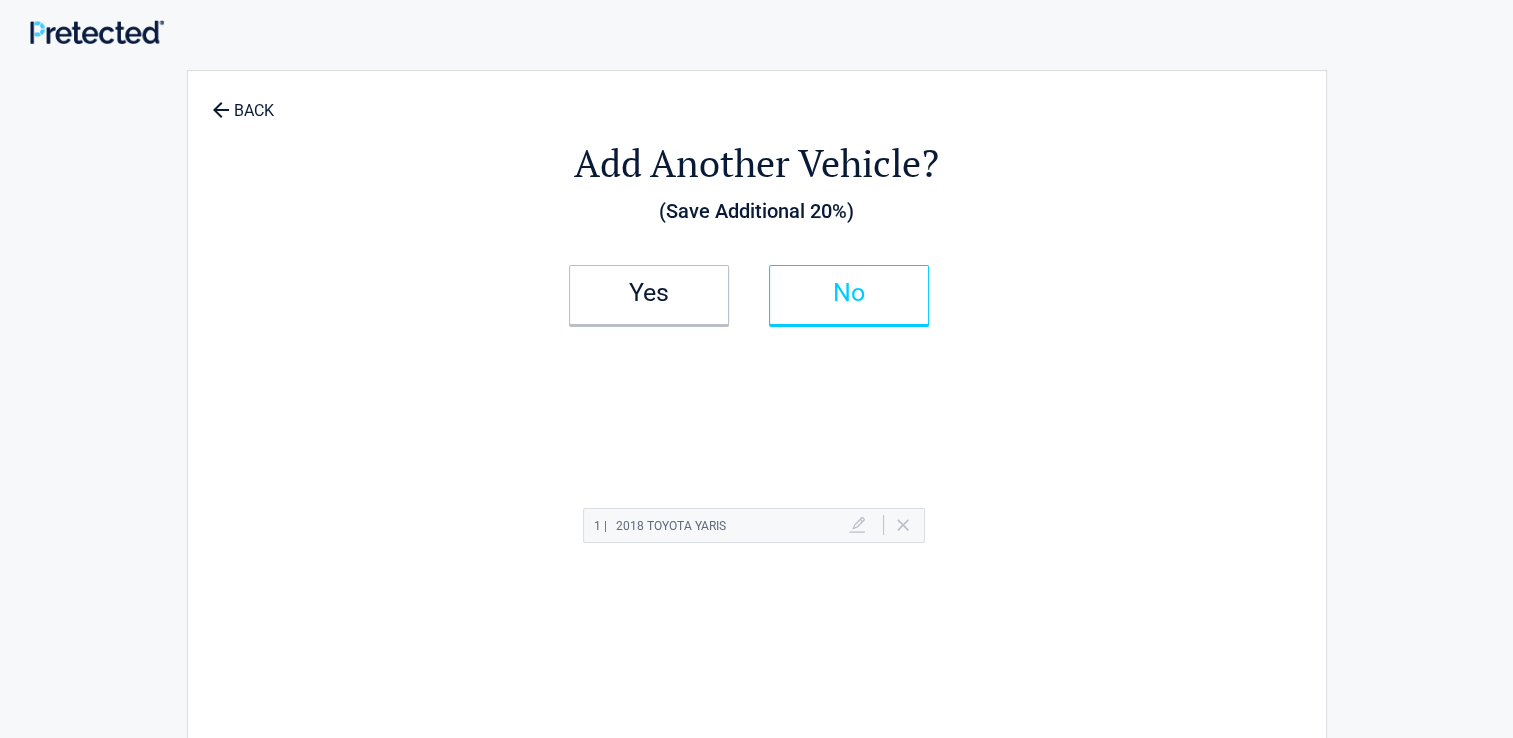 click on "No" at bounding box center [849, 295] 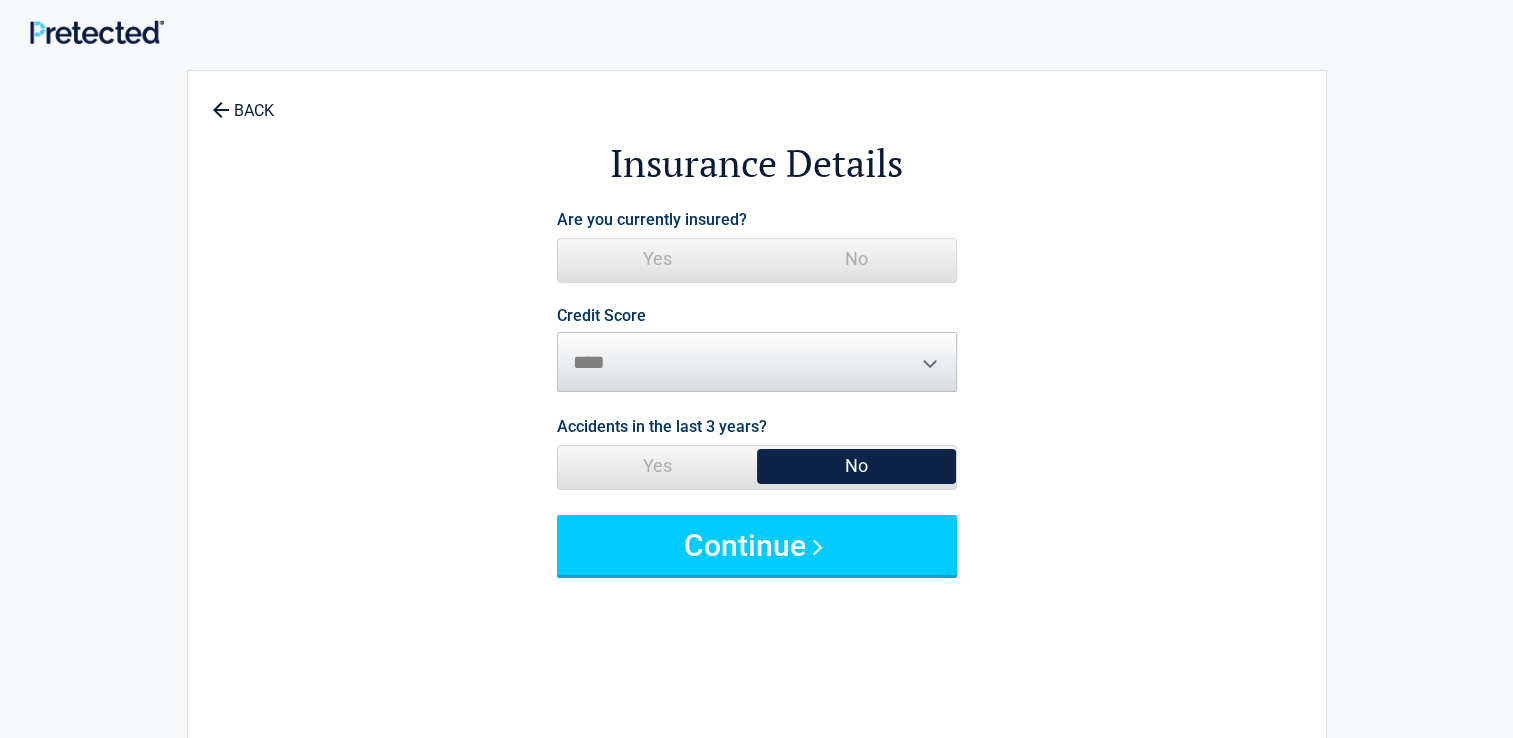 click on "Yes" at bounding box center (657, 259) 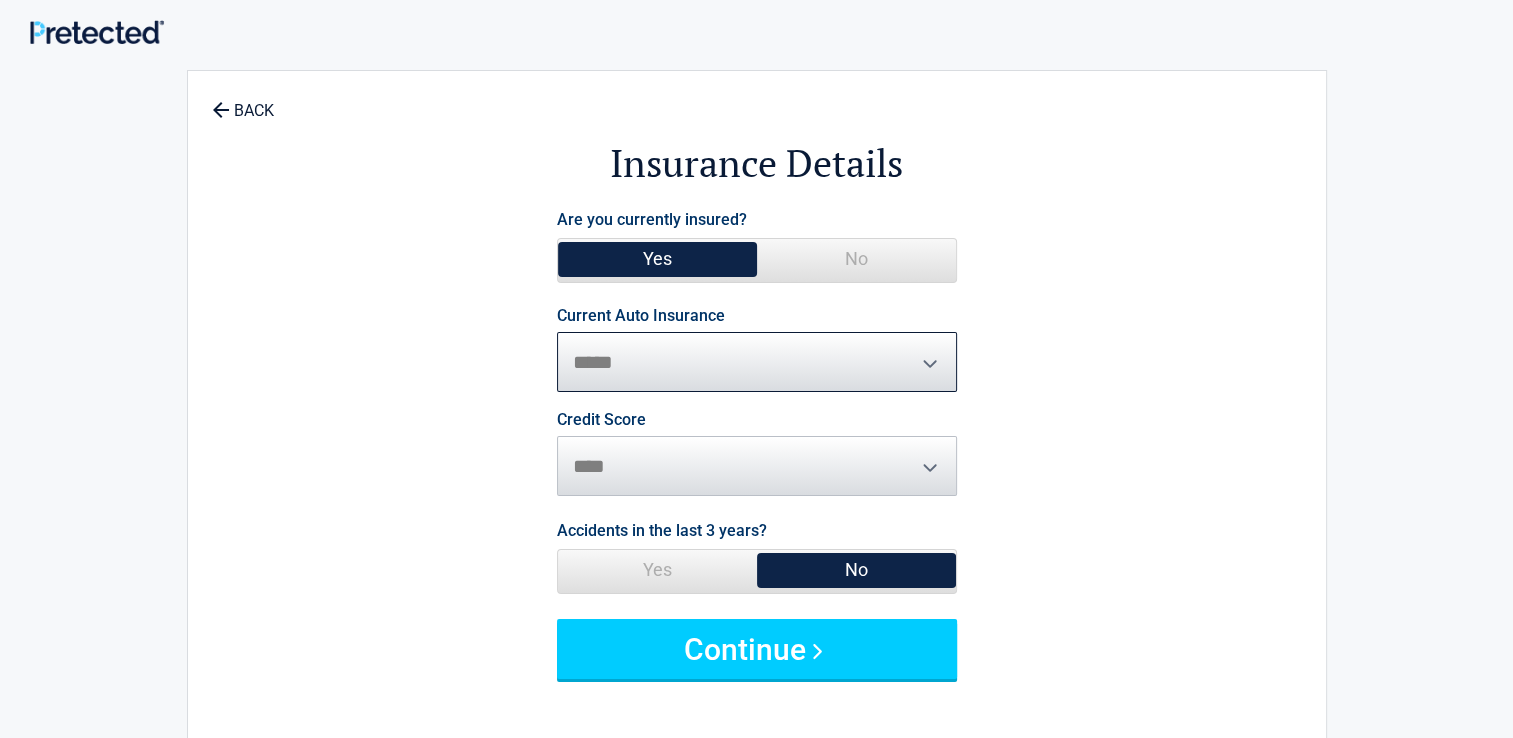 click on "**********" at bounding box center [757, 362] 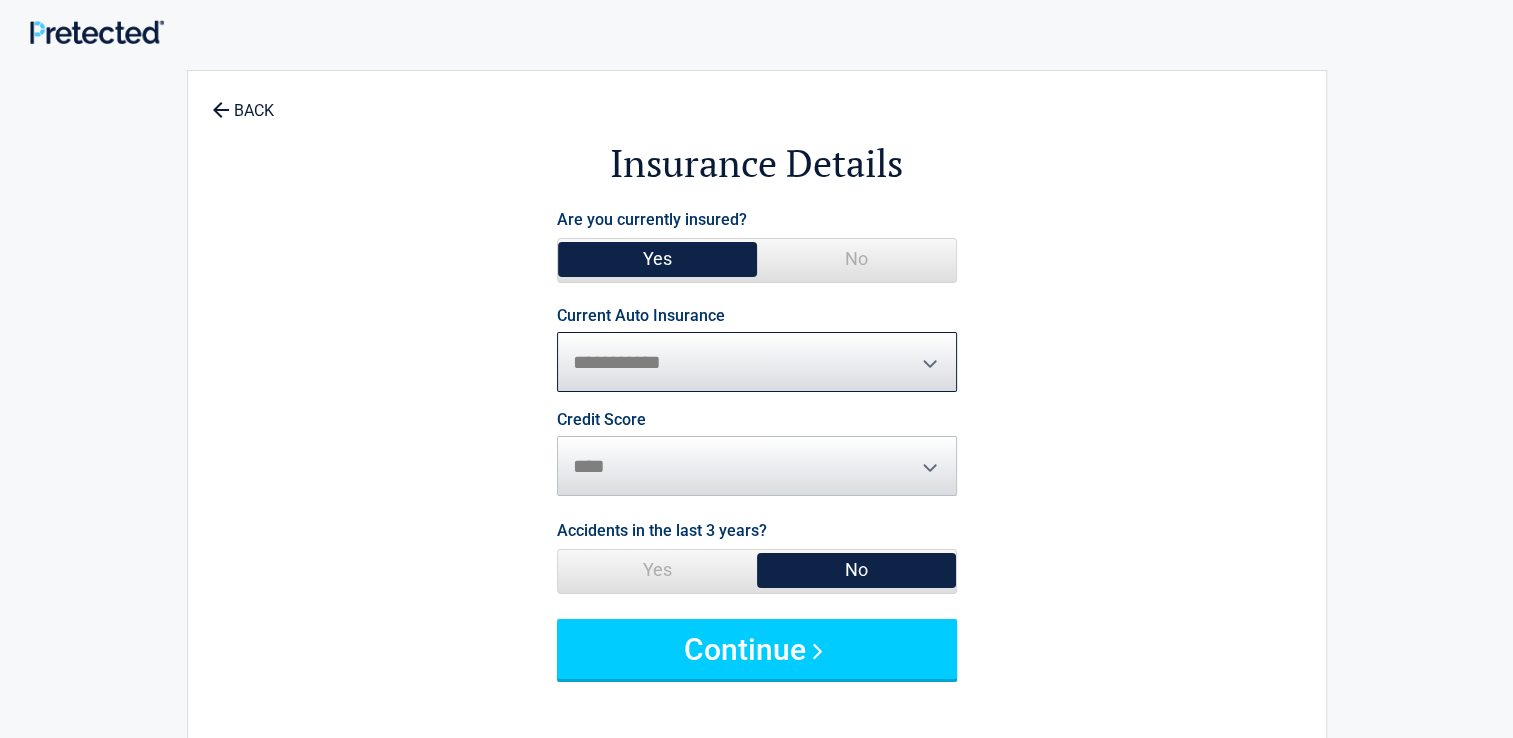 click on "**********" at bounding box center [757, 362] 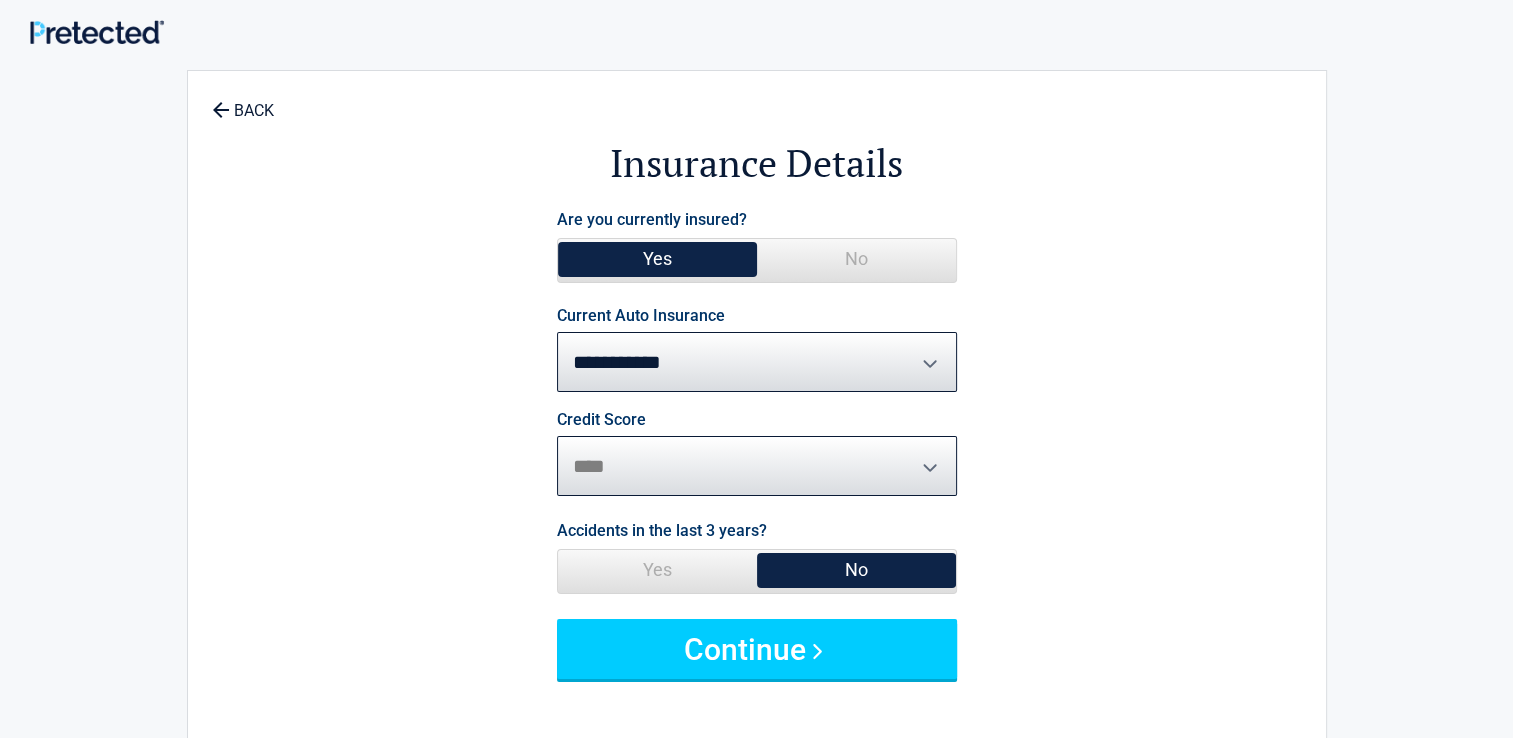 click on "*********
****
*******
****" at bounding box center [757, 466] 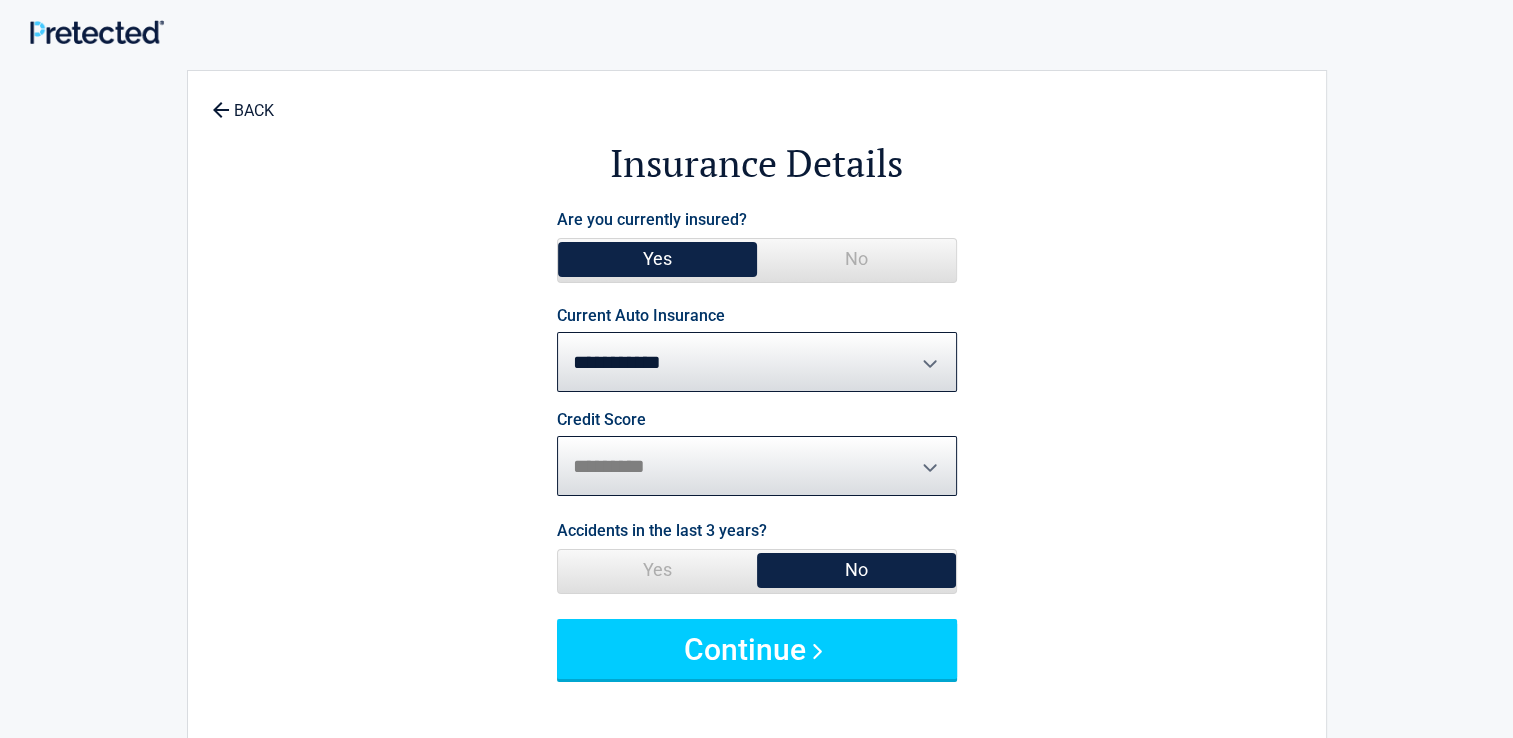 click on "*********
****
*******
****" at bounding box center (757, 466) 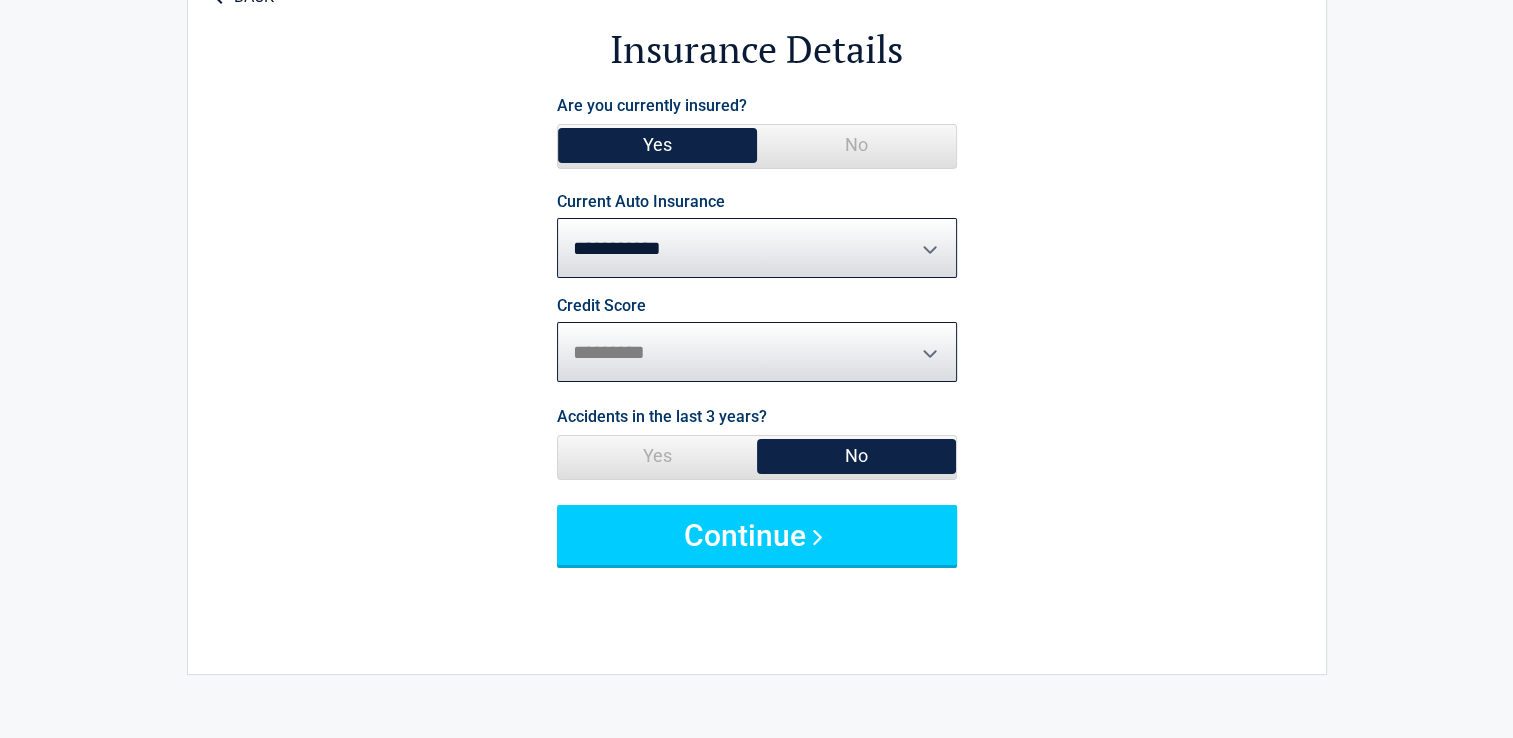 scroll, scrollTop: 115, scrollLeft: 0, axis: vertical 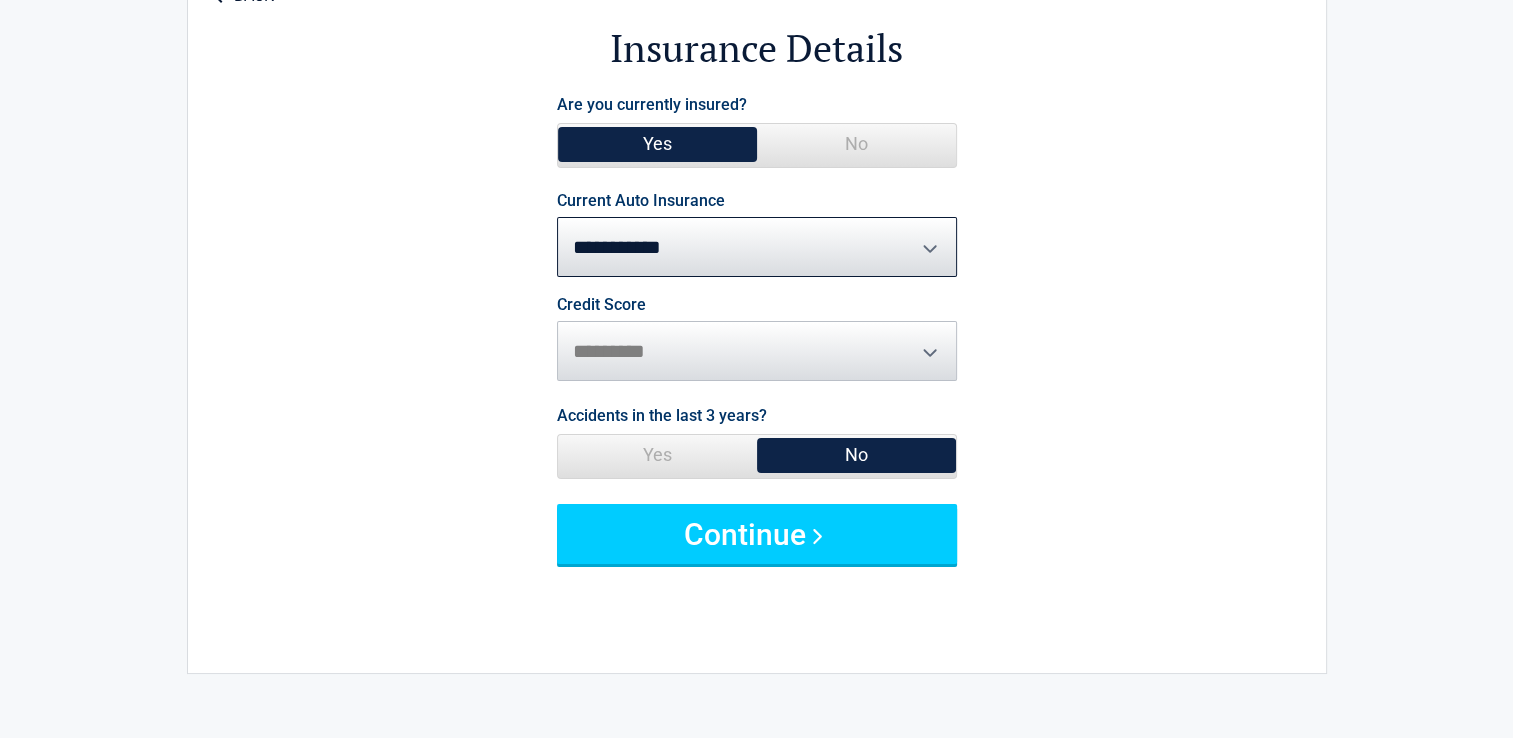 click on "Yes" at bounding box center (657, 455) 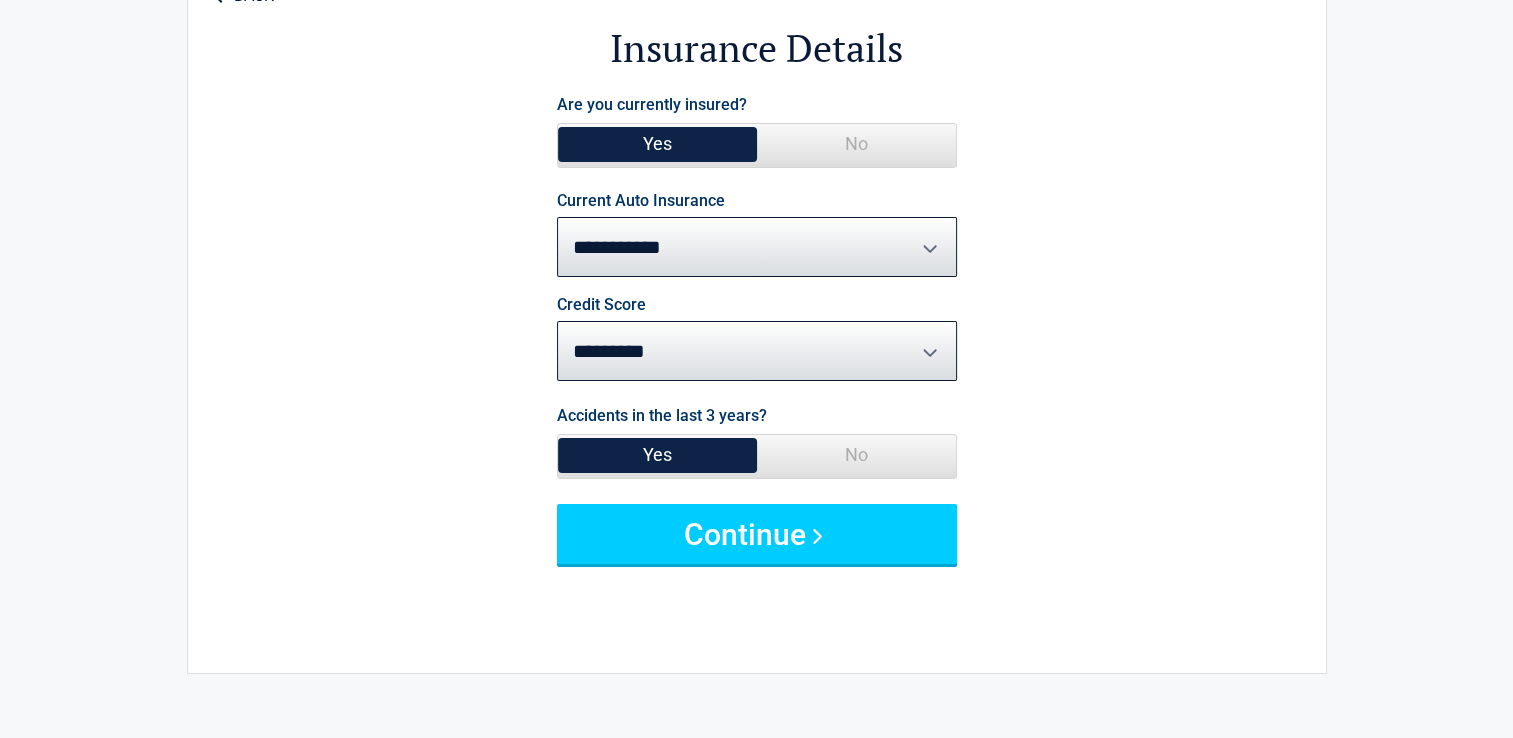 click on "Accidents in the last 3 years?
Yes
No" at bounding box center (757, 452) 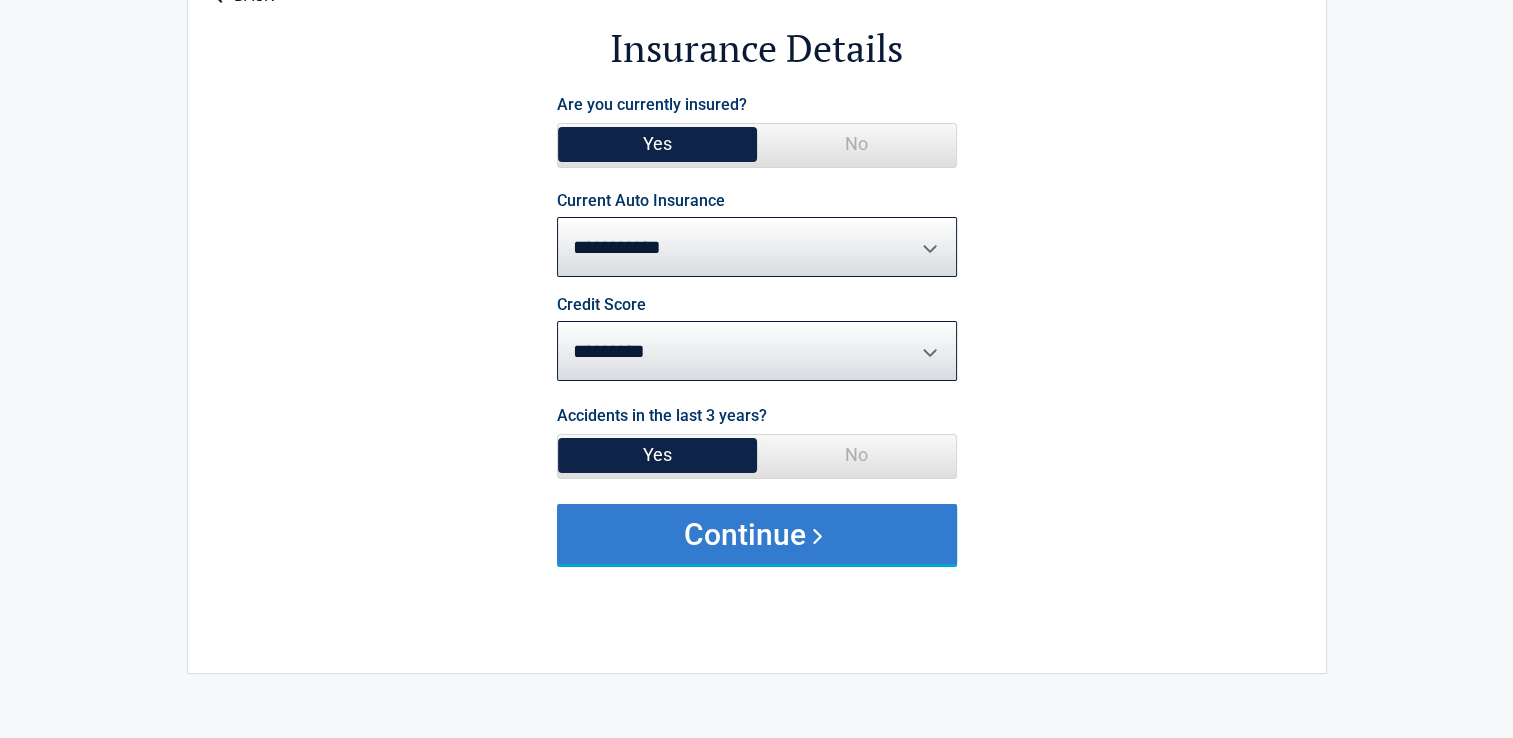 click on "Continue" at bounding box center [757, 534] 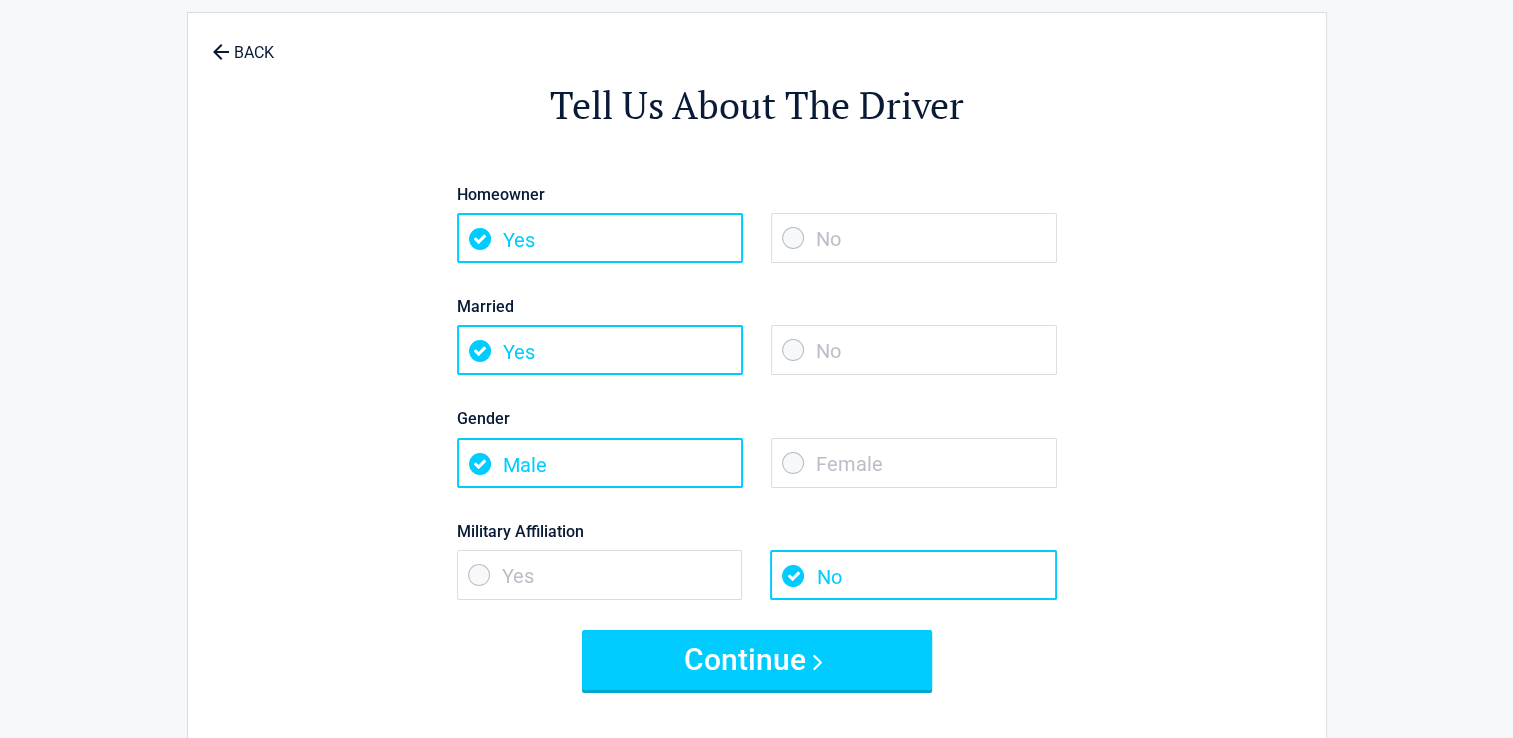 scroll, scrollTop: 60, scrollLeft: 0, axis: vertical 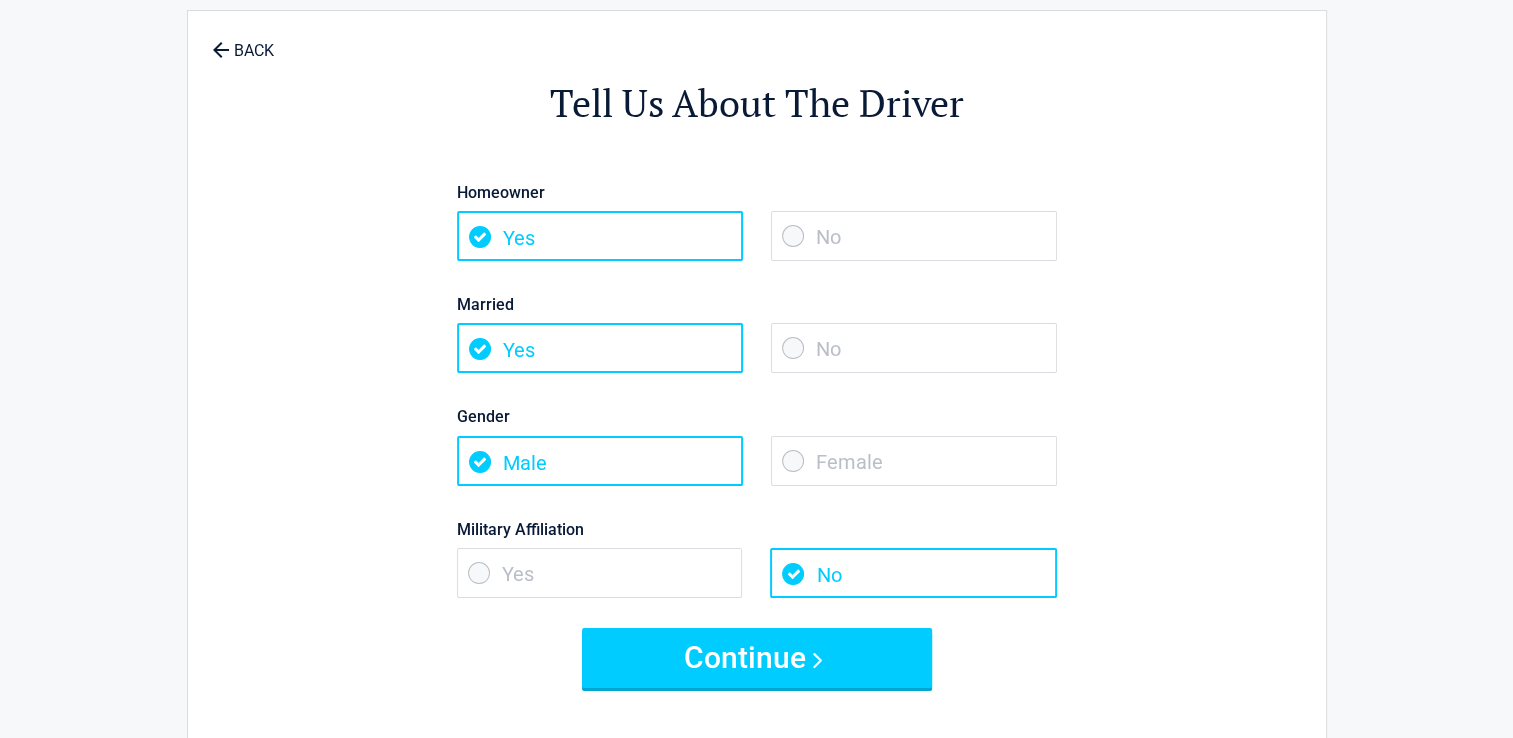 click on "No" at bounding box center [914, 236] 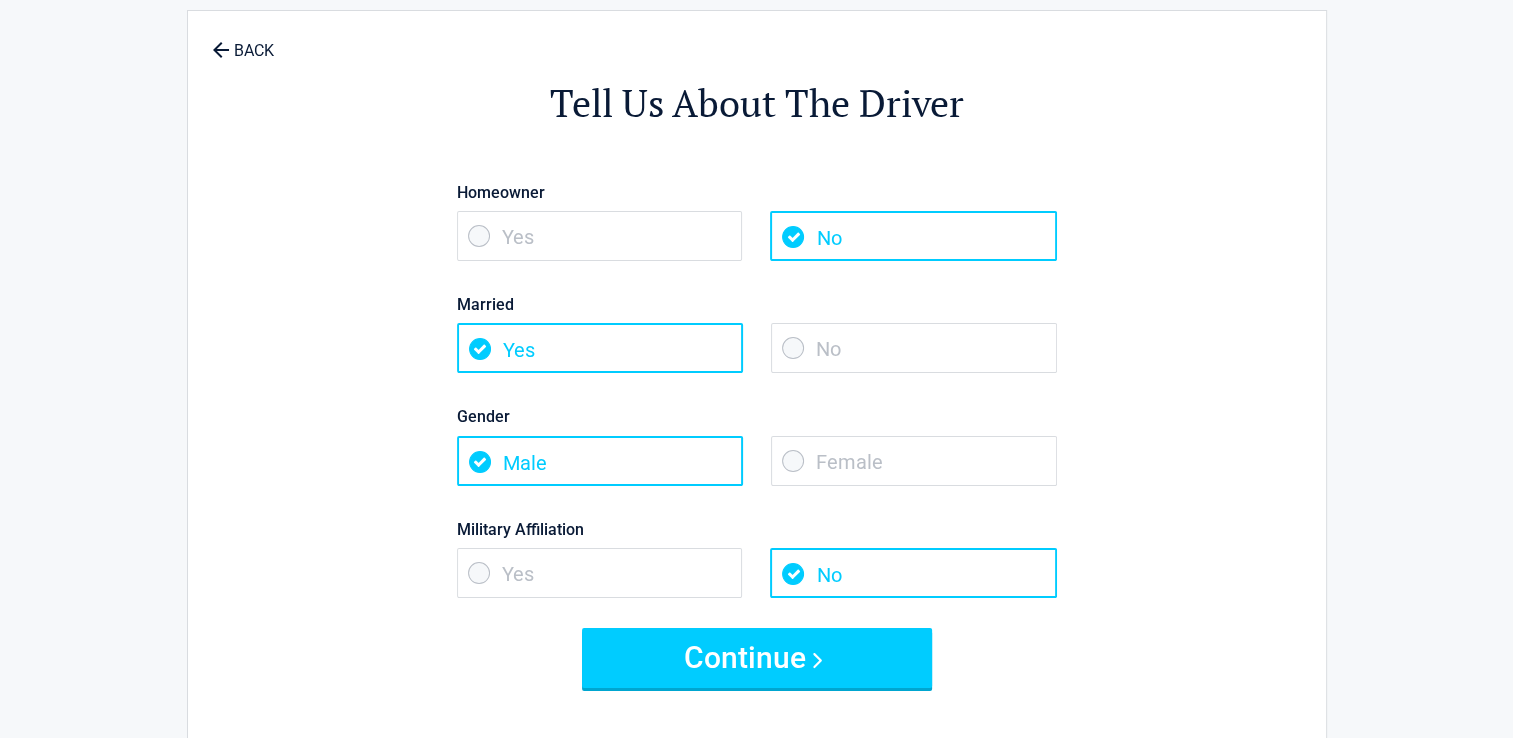 click on "No" at bounding box center (914, 348) 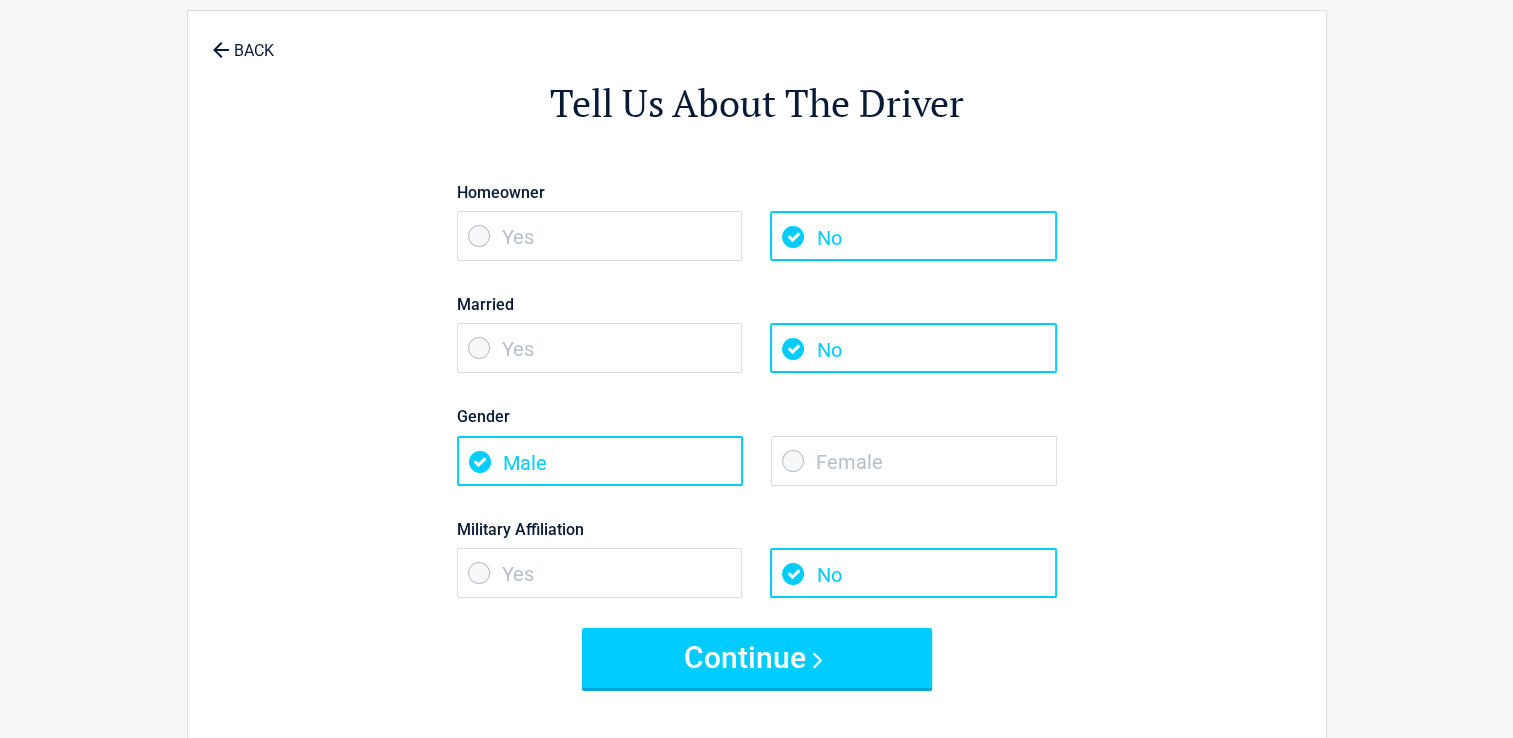 click on "Female" at bounding box center (914, 461) 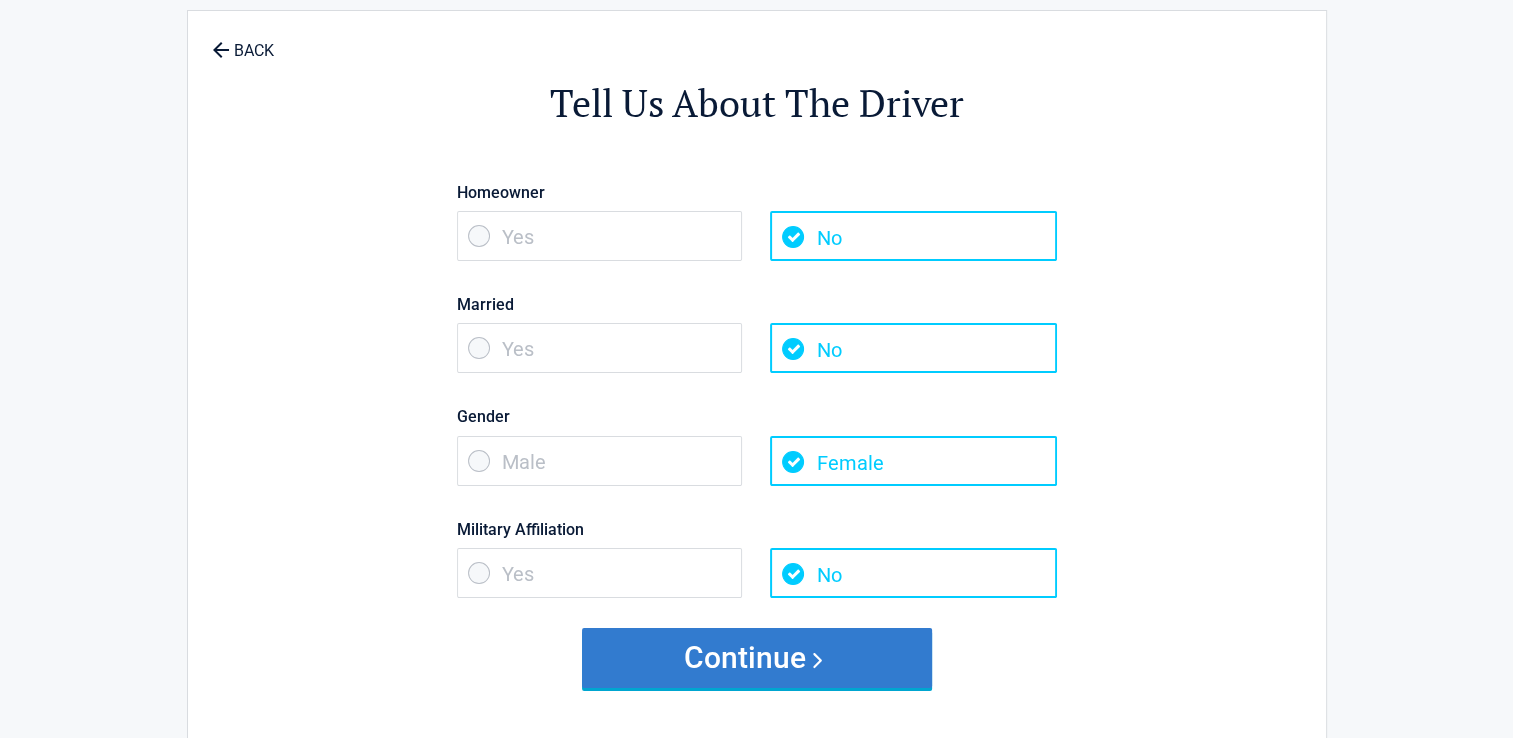 click on "Continue" at bounding box center (757, 658) 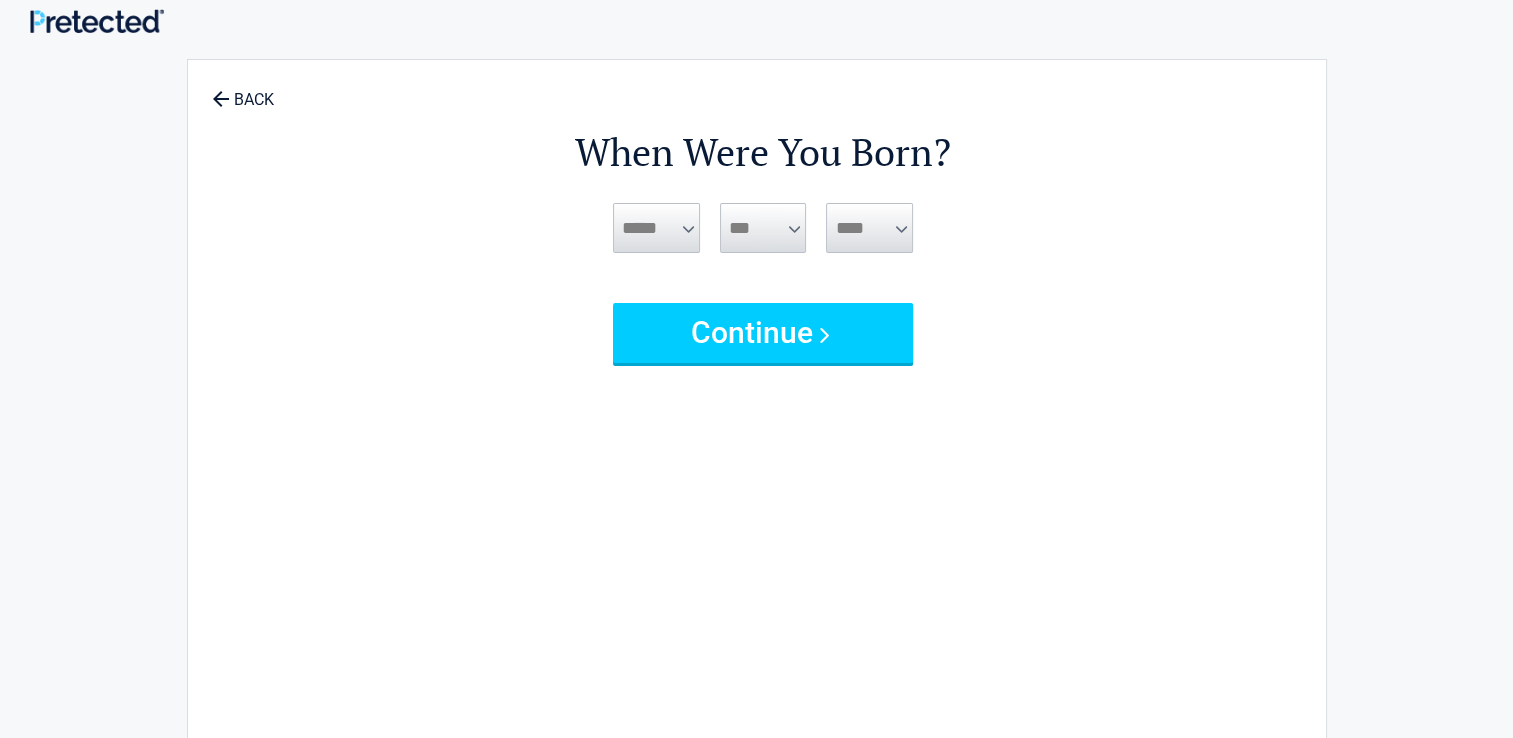scroll, scrollTop: 0, scrollLeft: 0, axis: both 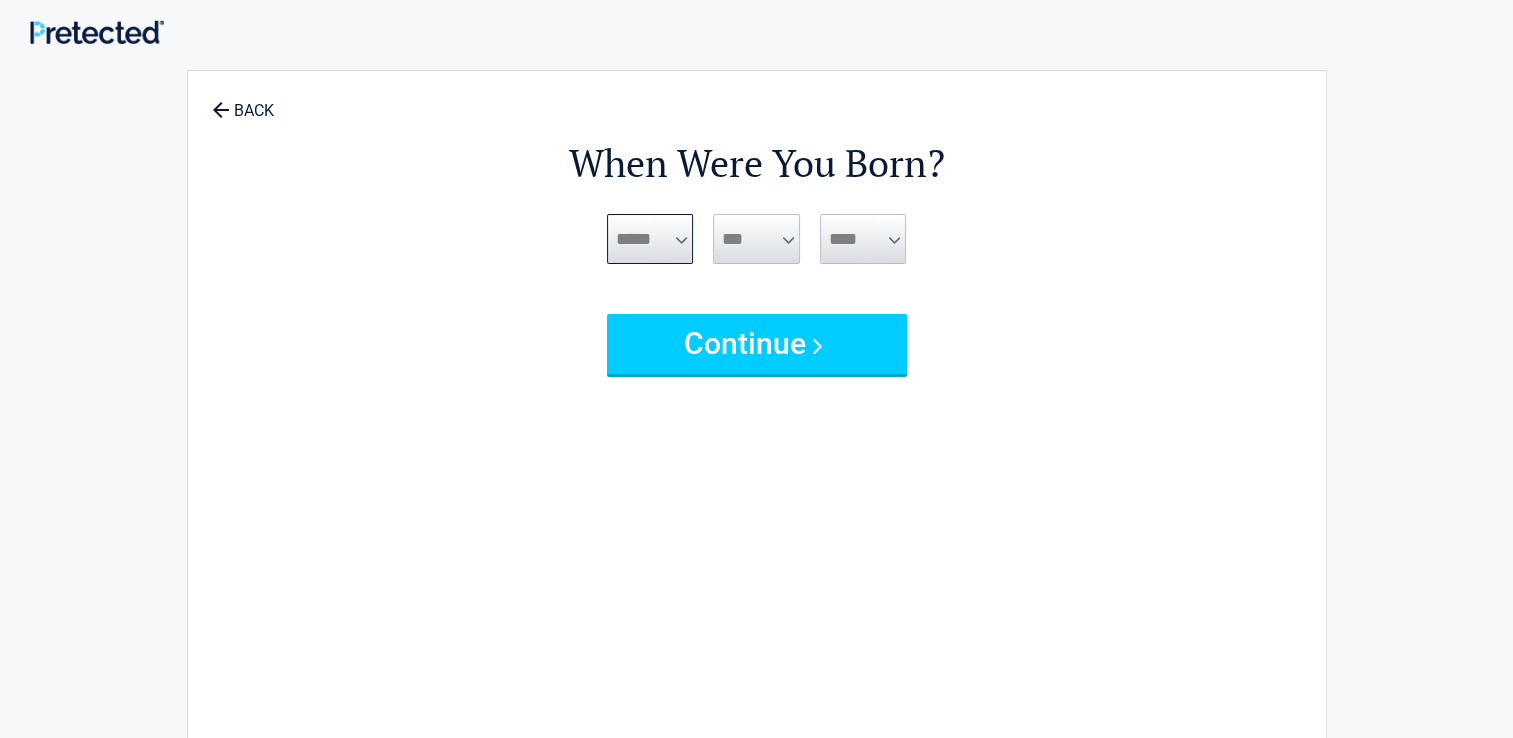 click on "*****
***
***
***
***
***
***
***
***
***
***
***
***" at bounding box center (650, 239) 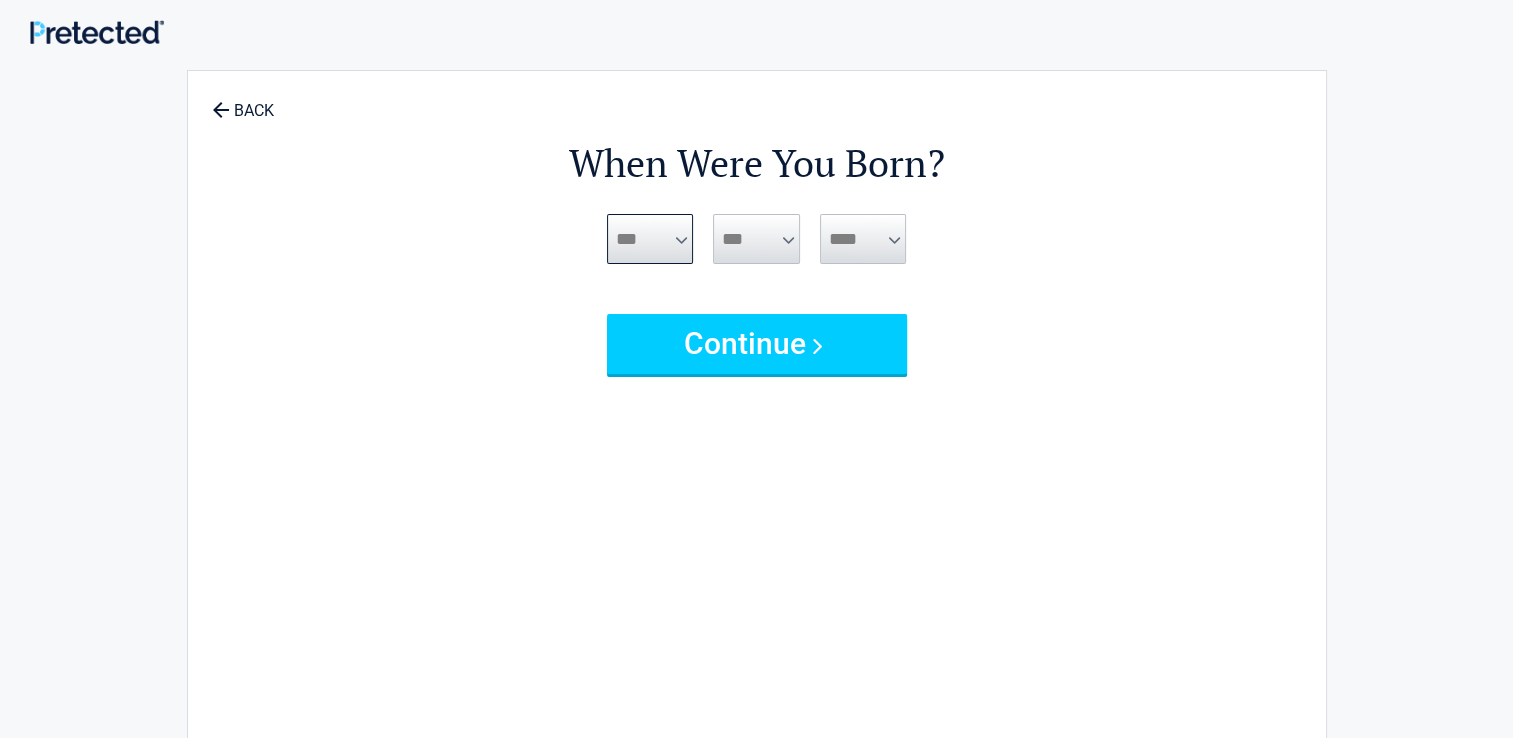 click on "*****
***
***
***
***
***
***
***
***
***
***
***
***" at bounding box center [650, 239] 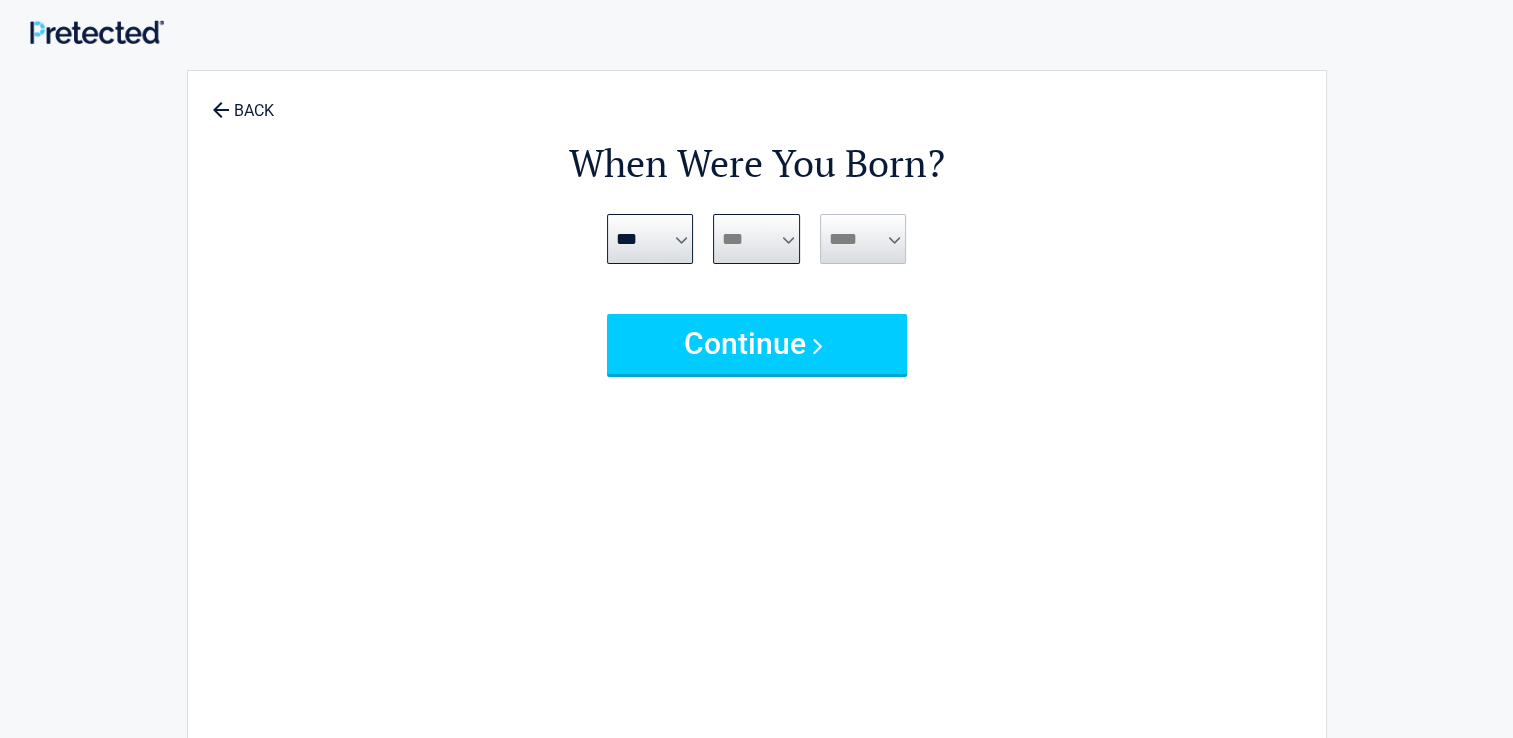 click on "*** * * * * * * * * * ** ** ** ** ** ** ** ** ** ** ** ** ** ** ** ** ** ** ** ** **" at bounding box center (756, 239) 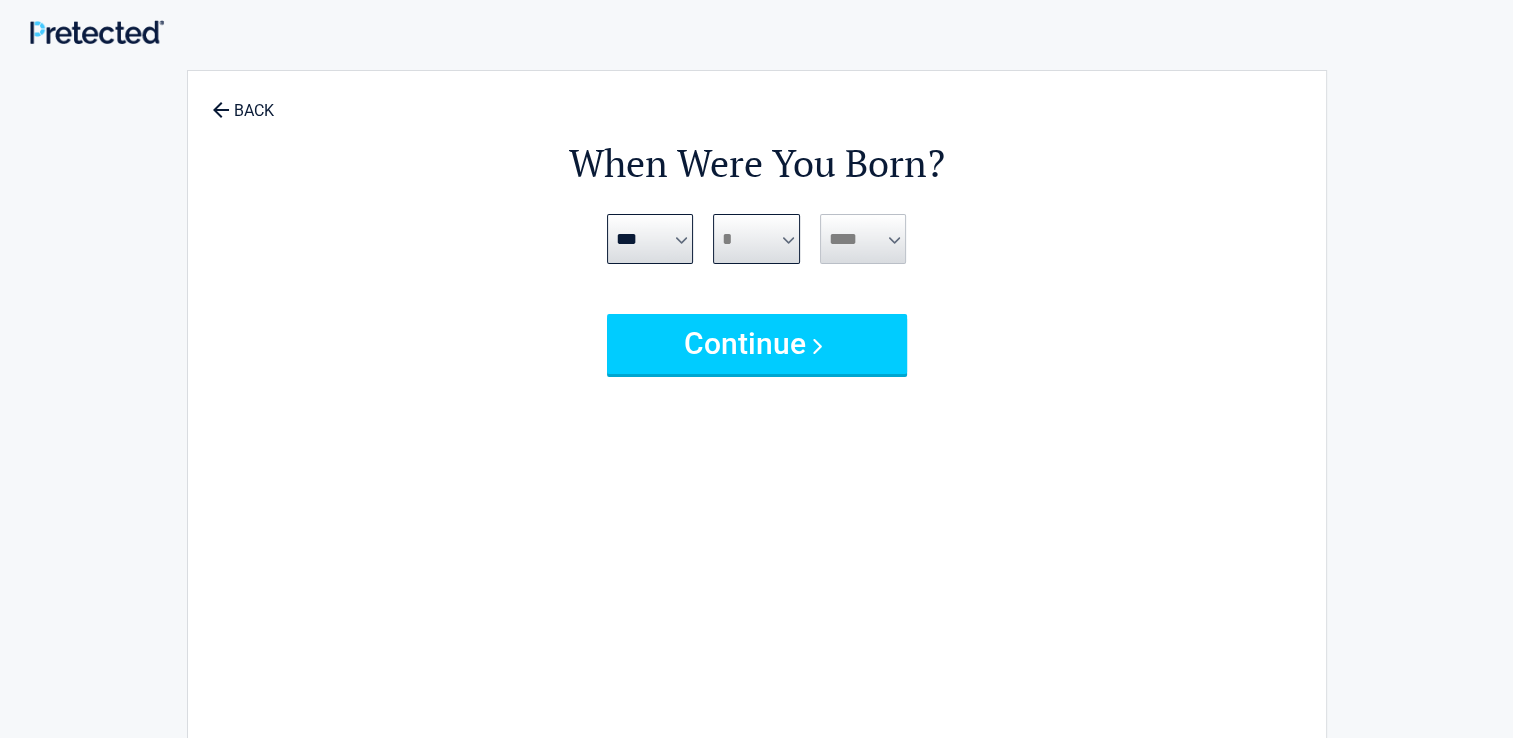click on "*** * * * * * * * * * ** ** ** ** ** ** ** ** ** ** ** ** ** ** ** ** ** ** ** ** **" at bounding box center (756, 239) 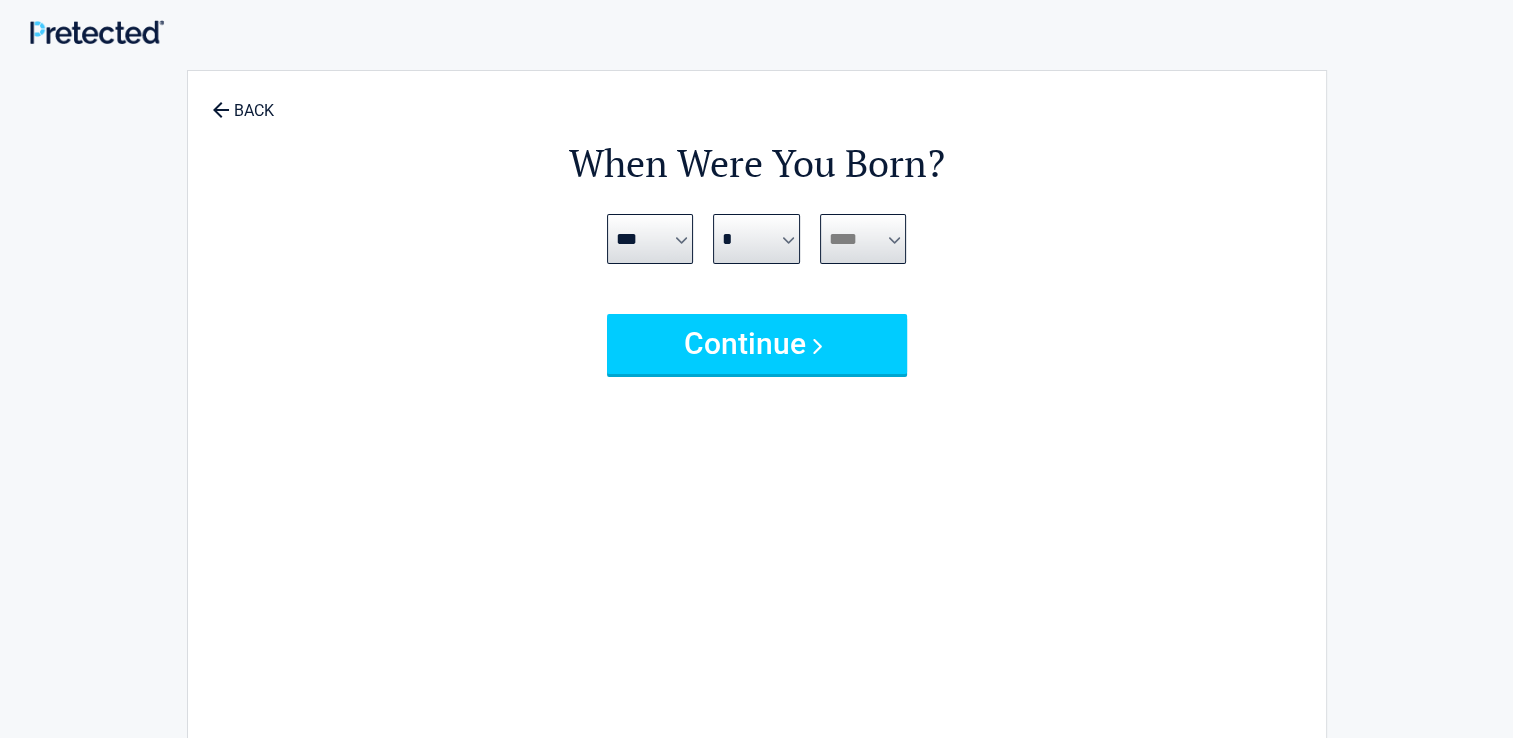 click on "****
****
****
****
****
****
****
****
****
****
****
****
****
****
****
****
****
****
****
****
****
****
****
****
****
****
****
****
****
****
****
****
****
****
****
****
****
****
****
****
****
****
****
****
****
****
****
****
****
****
****
****
****
****
****
****
****
****
****
****
****
****
****
****" at bounding box center [863, 239] 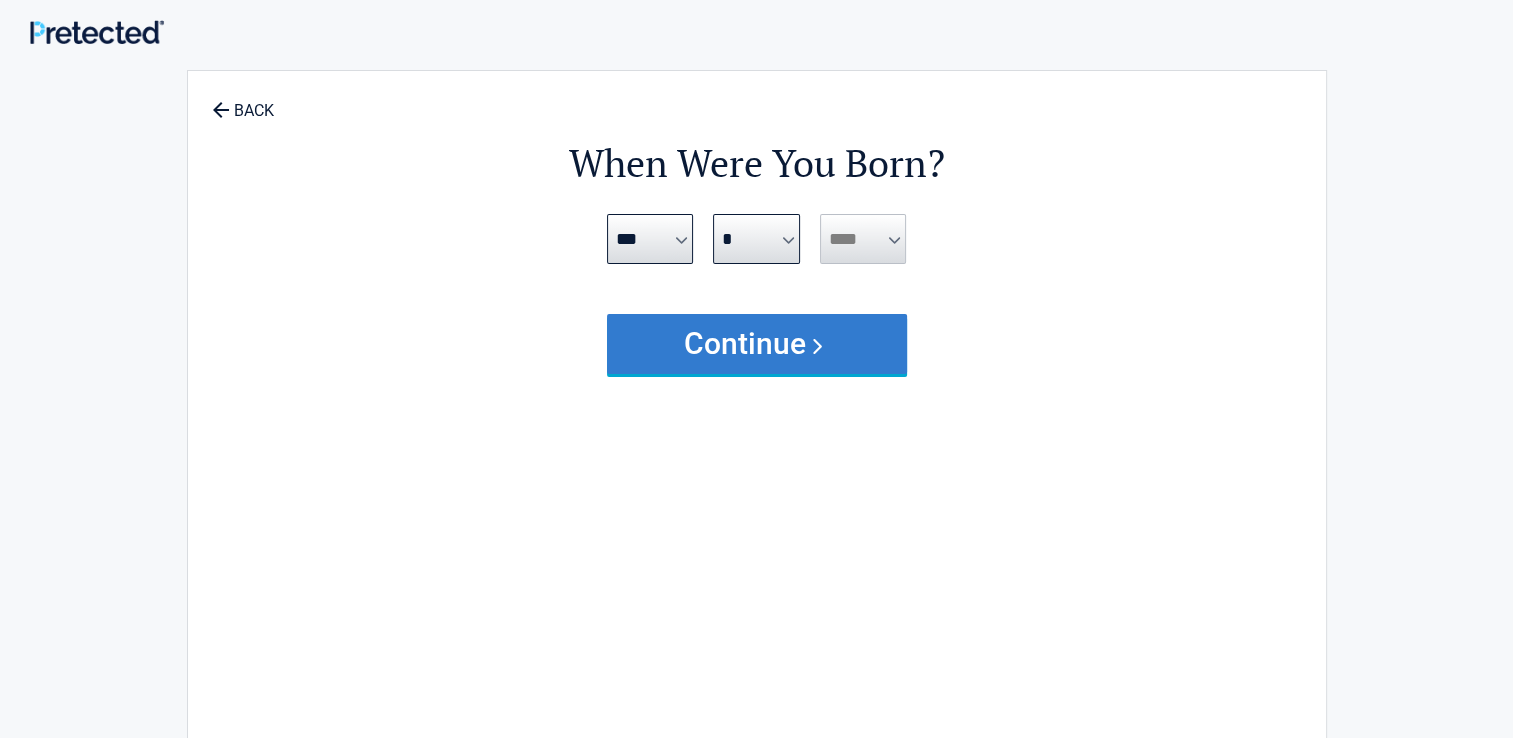 click on "Continue" at bounding box center [757, 344] 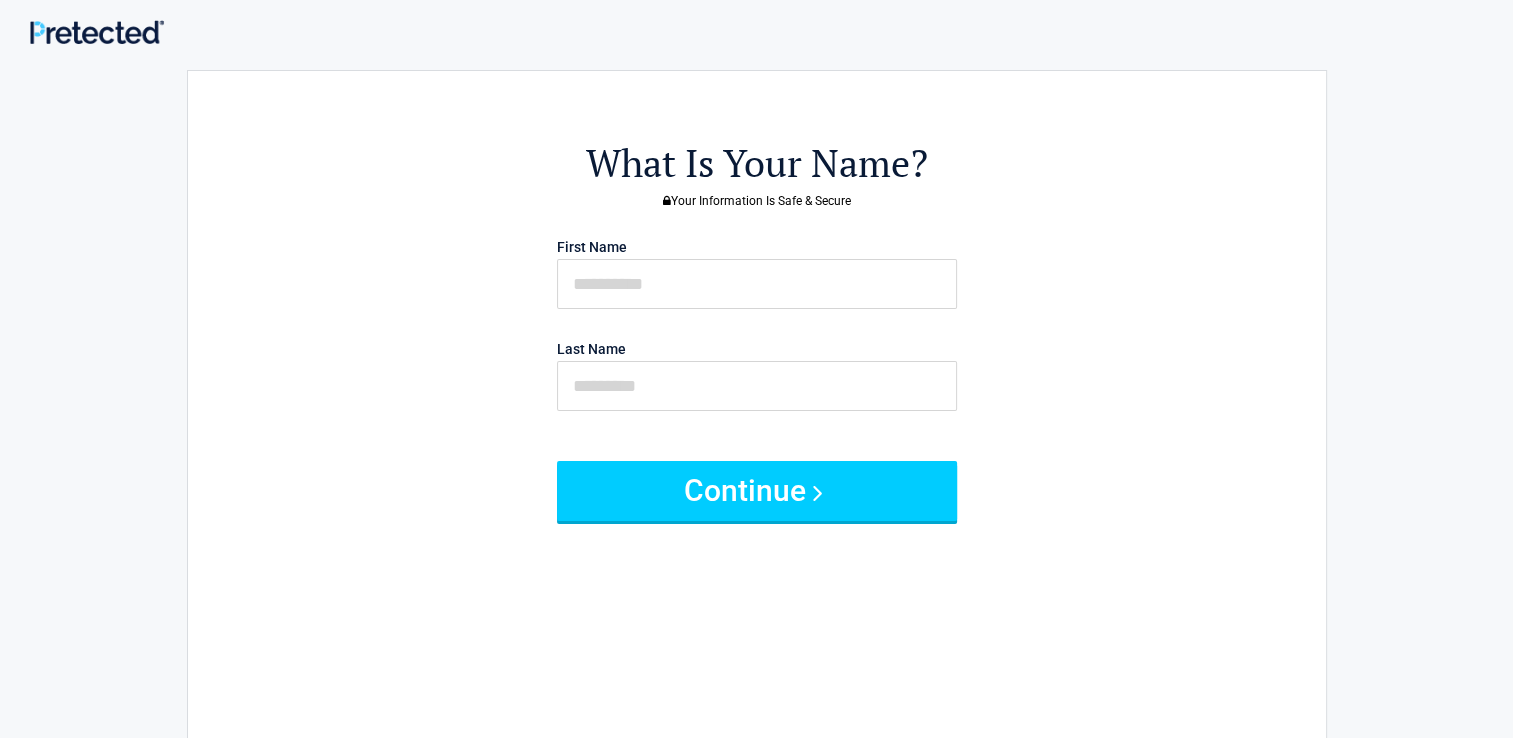 click on "First Name
Last Name" at bounding box center (757, 334) 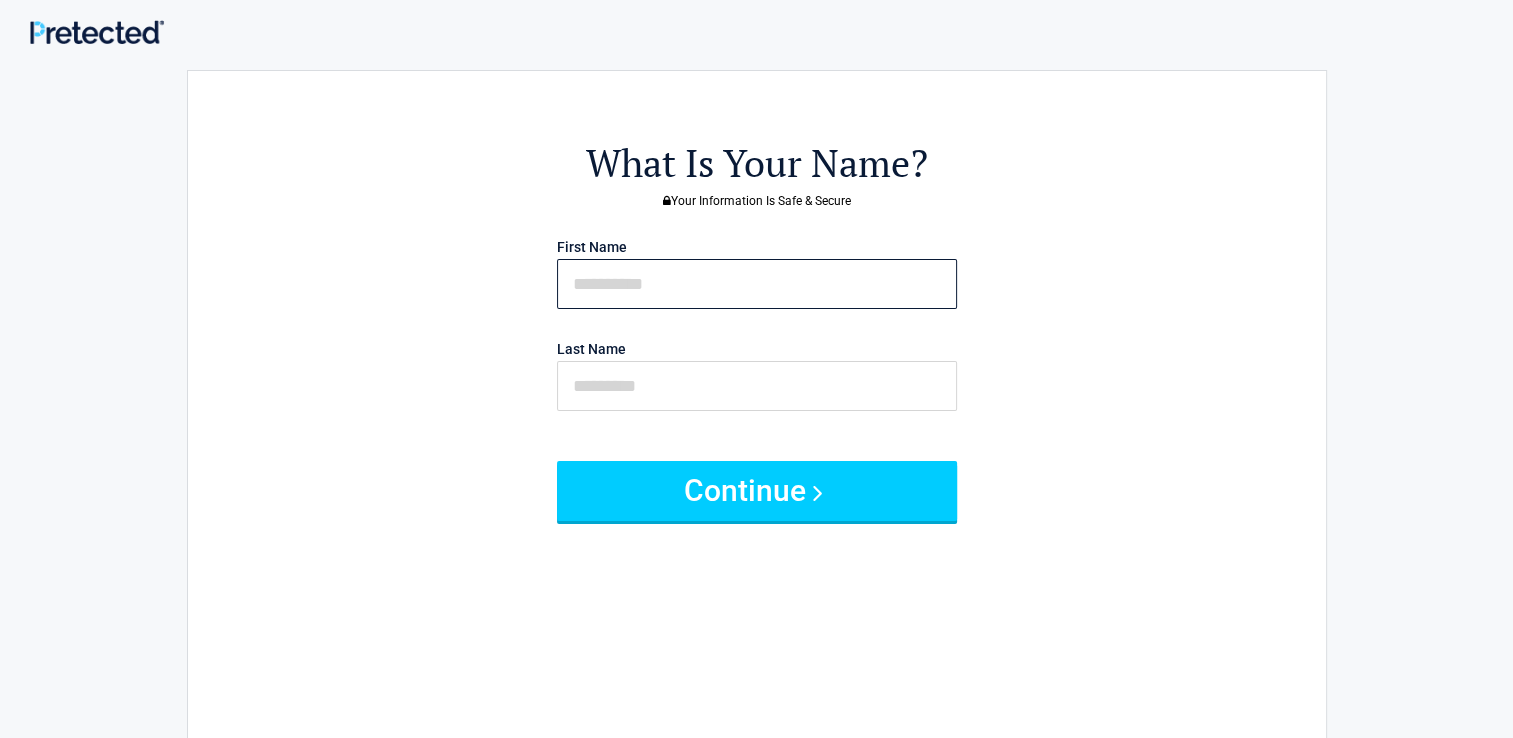 click at bounding box center (757, 284) 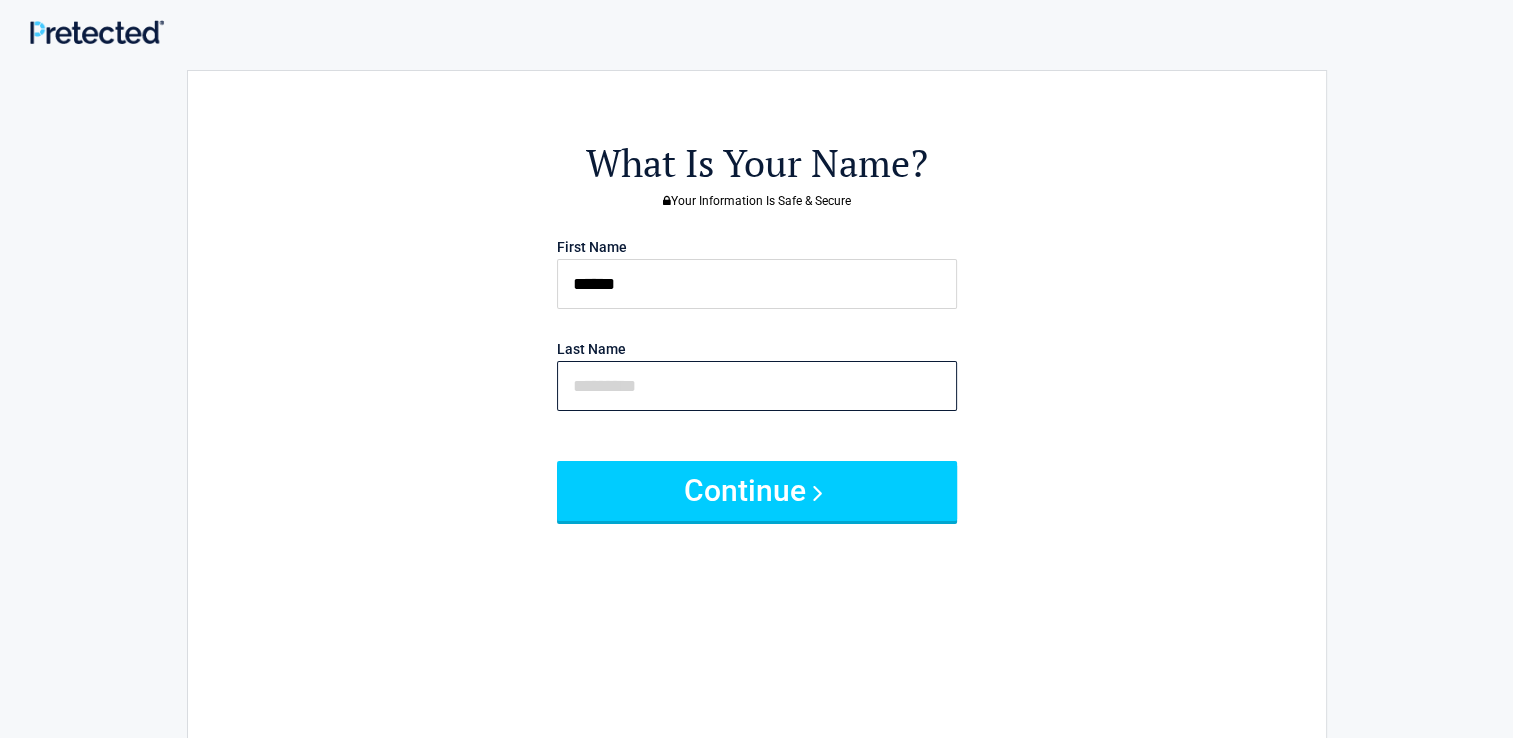 click at bounding box center [757, 386] 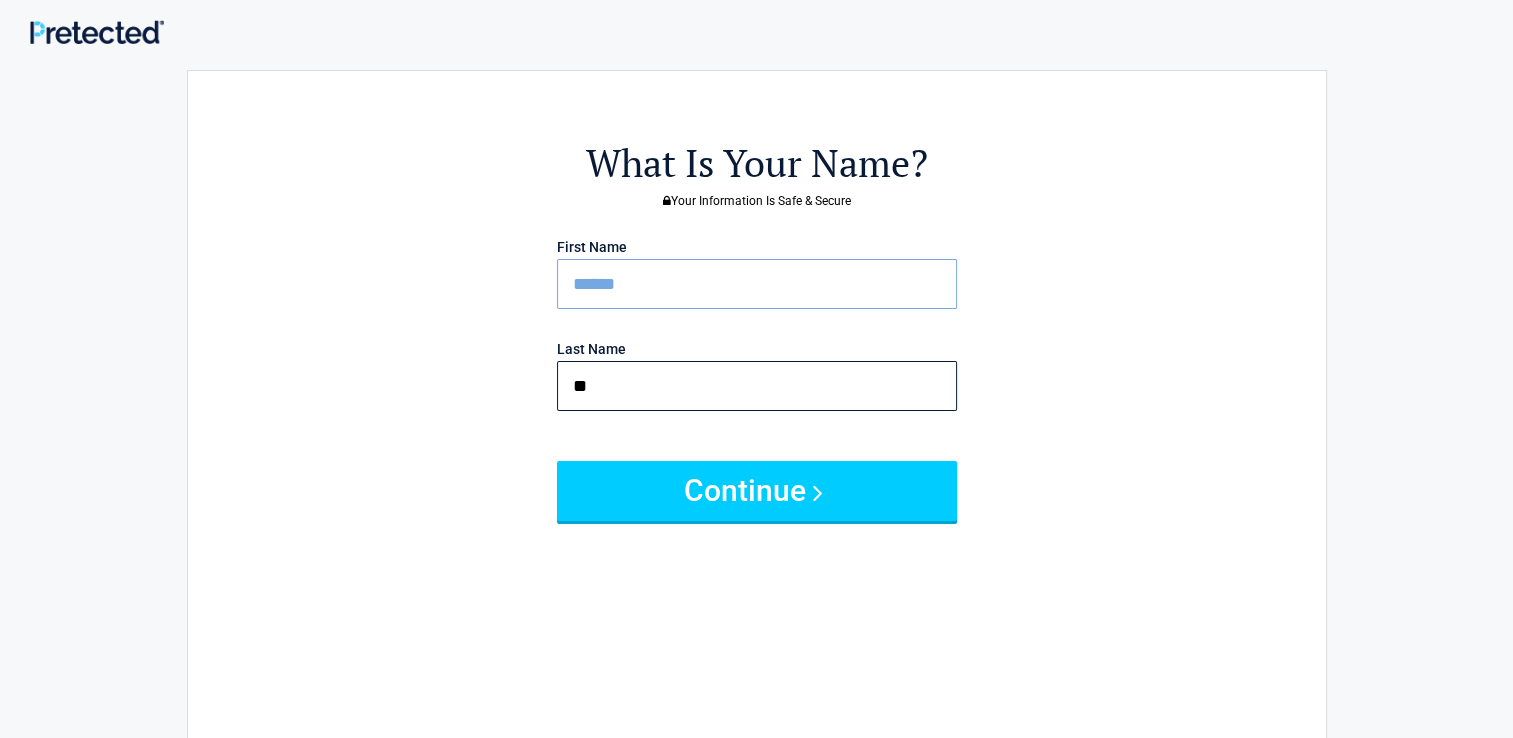 type on "******" 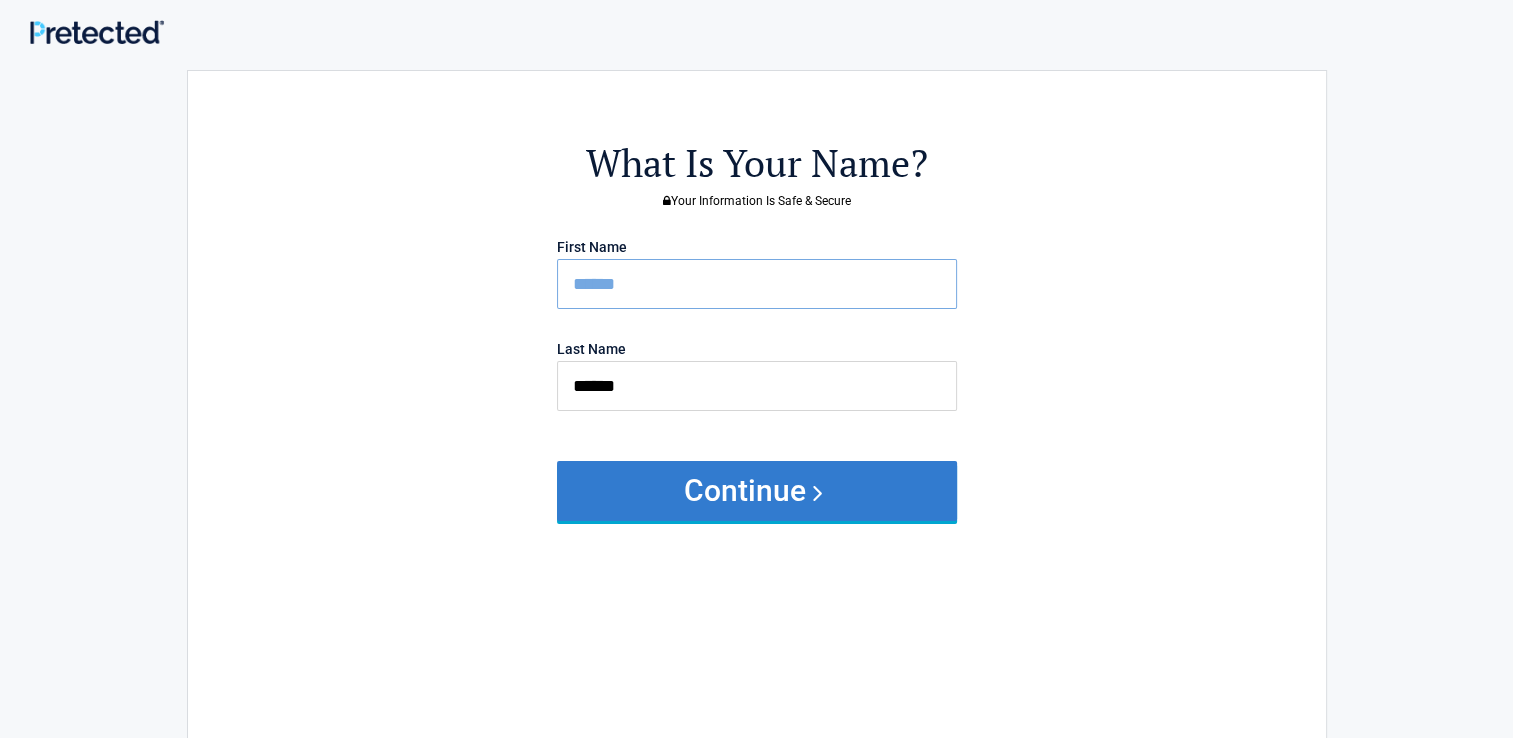 click on "Continue" at bounding box center [757, 491] 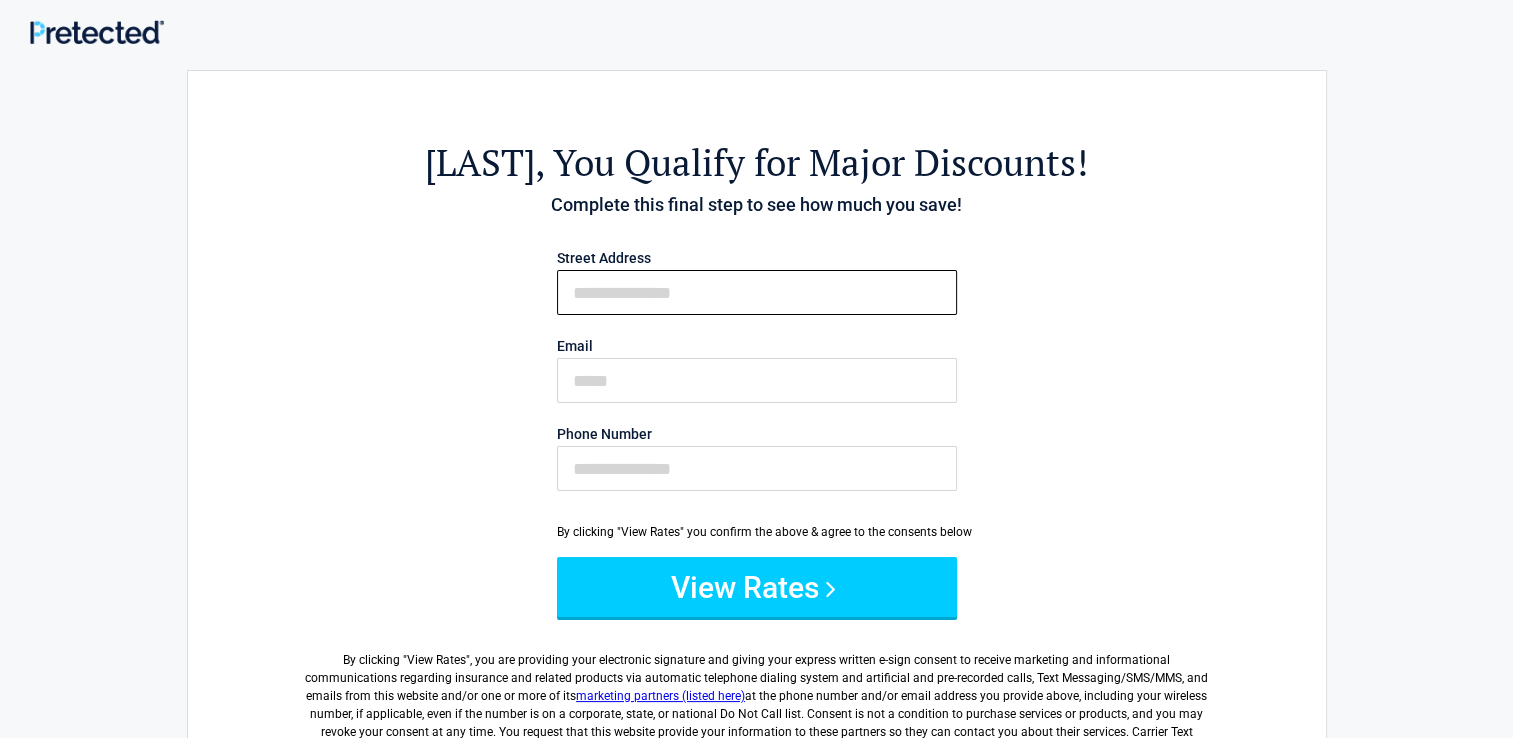 click on "First Name" at bounding box center (757, 292) 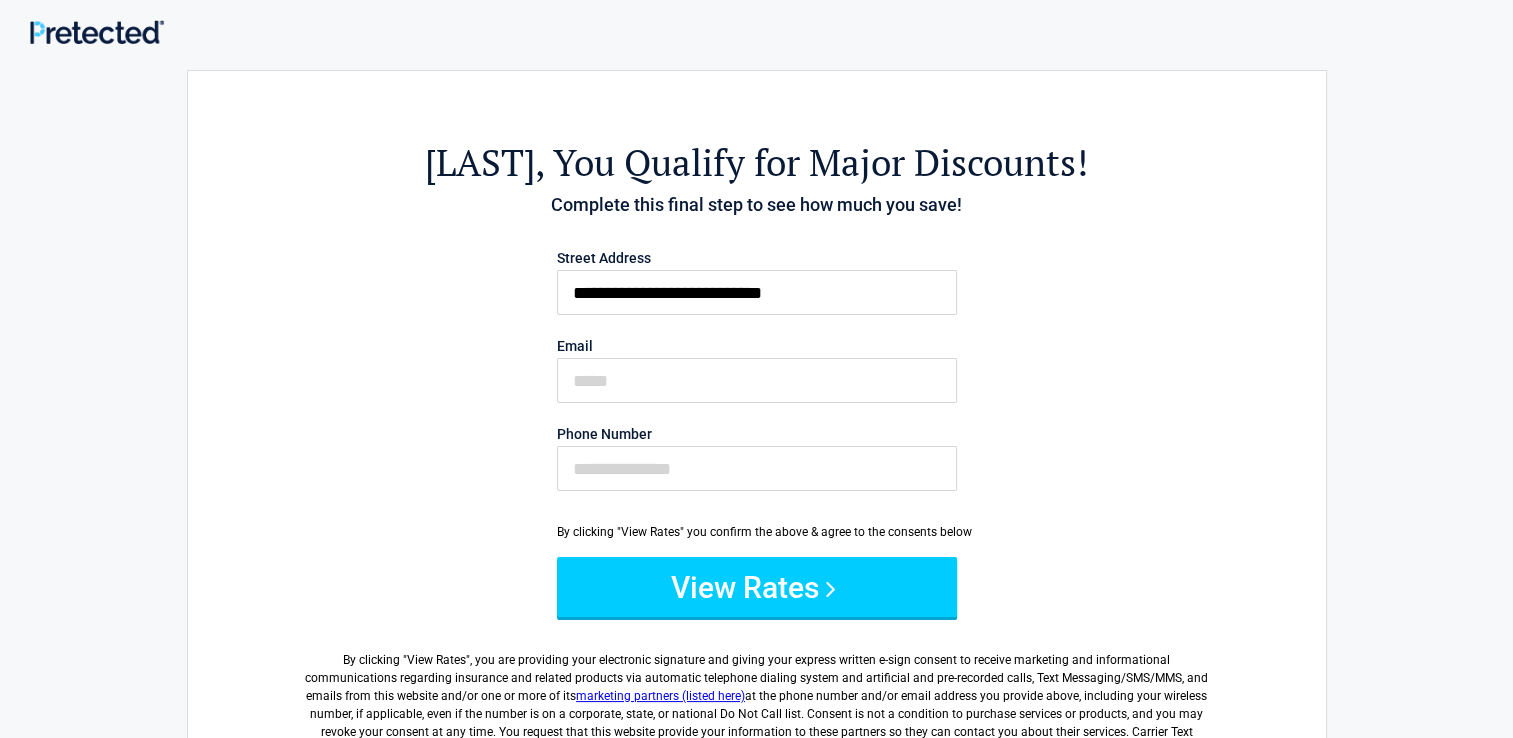 type on "**********" 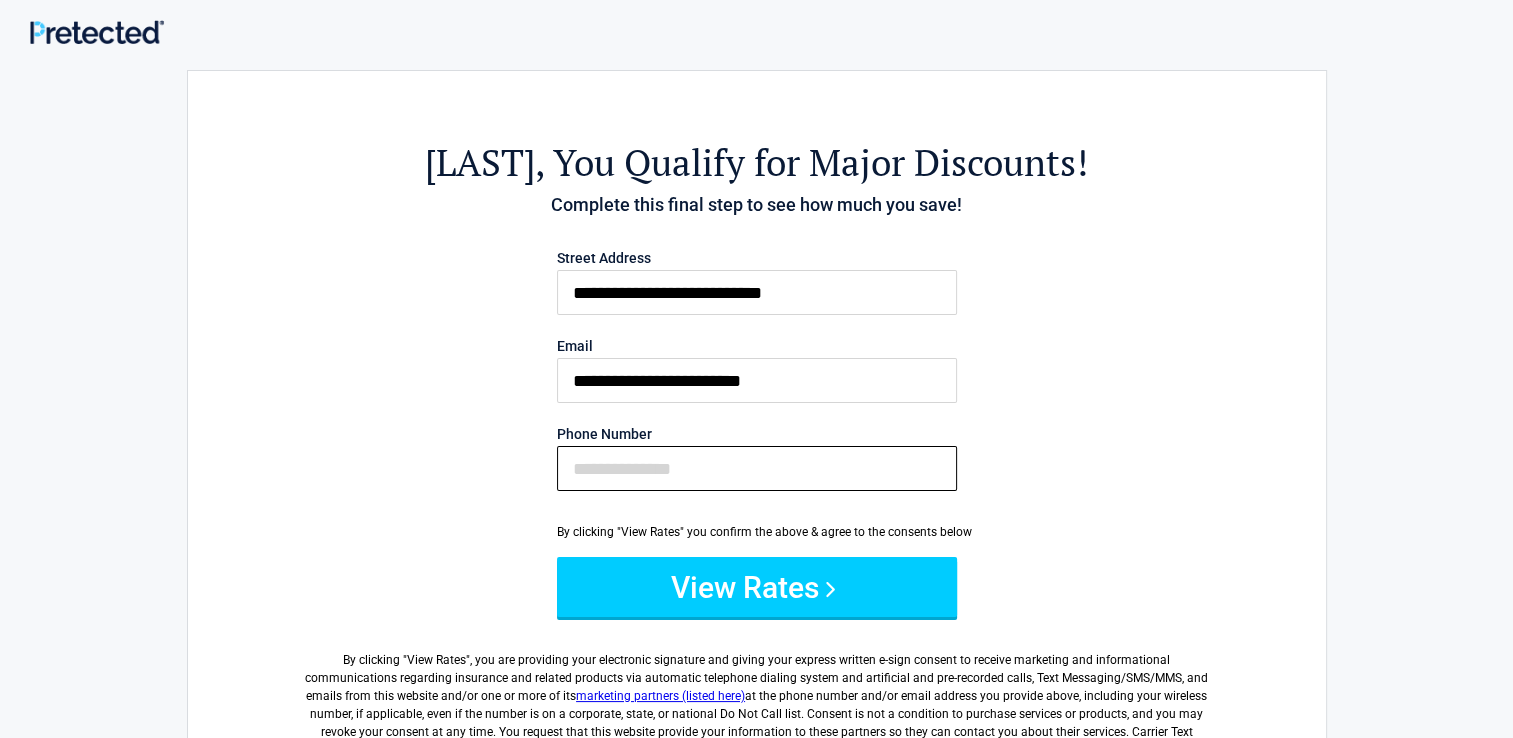type on "**********" 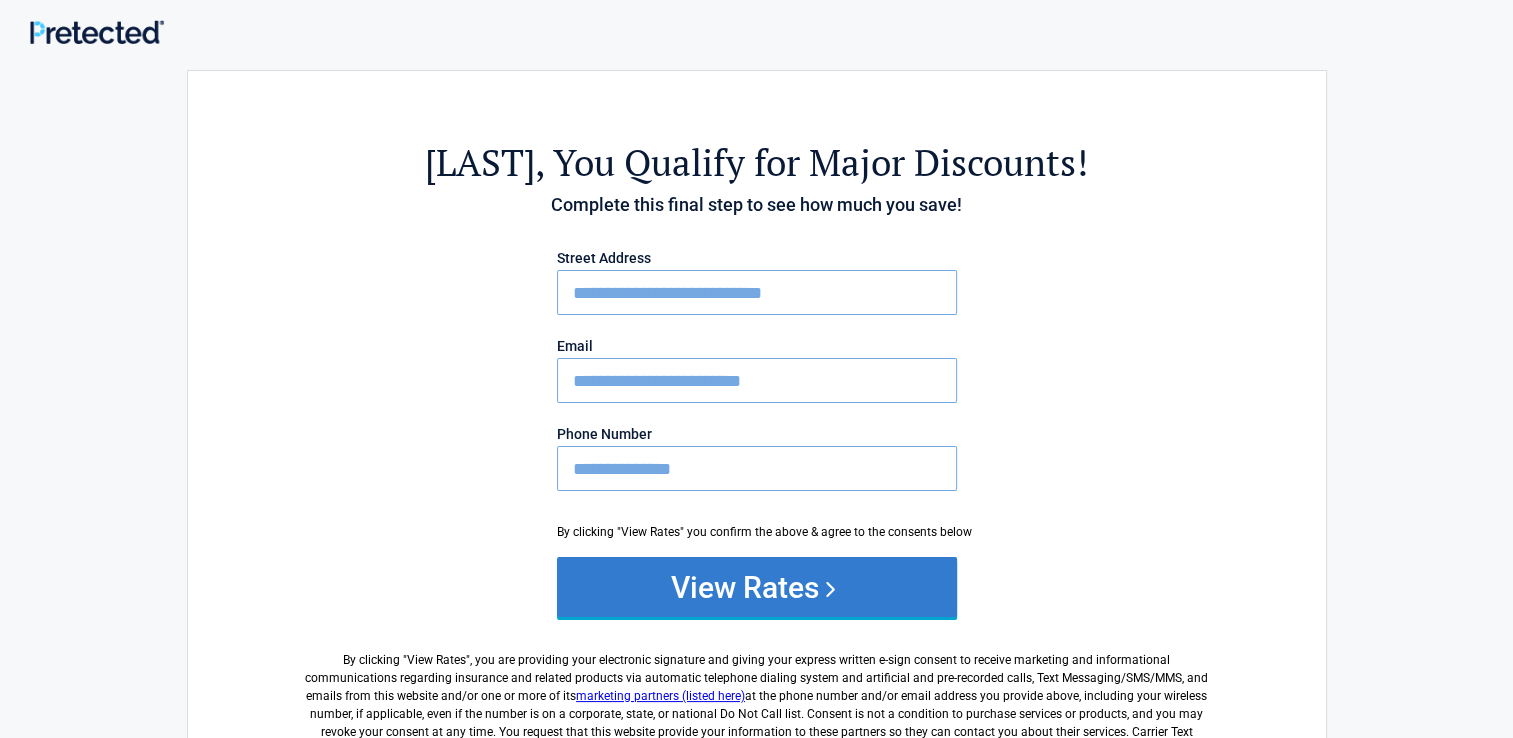 click on "View Rates" at bounding box center [757, 587] 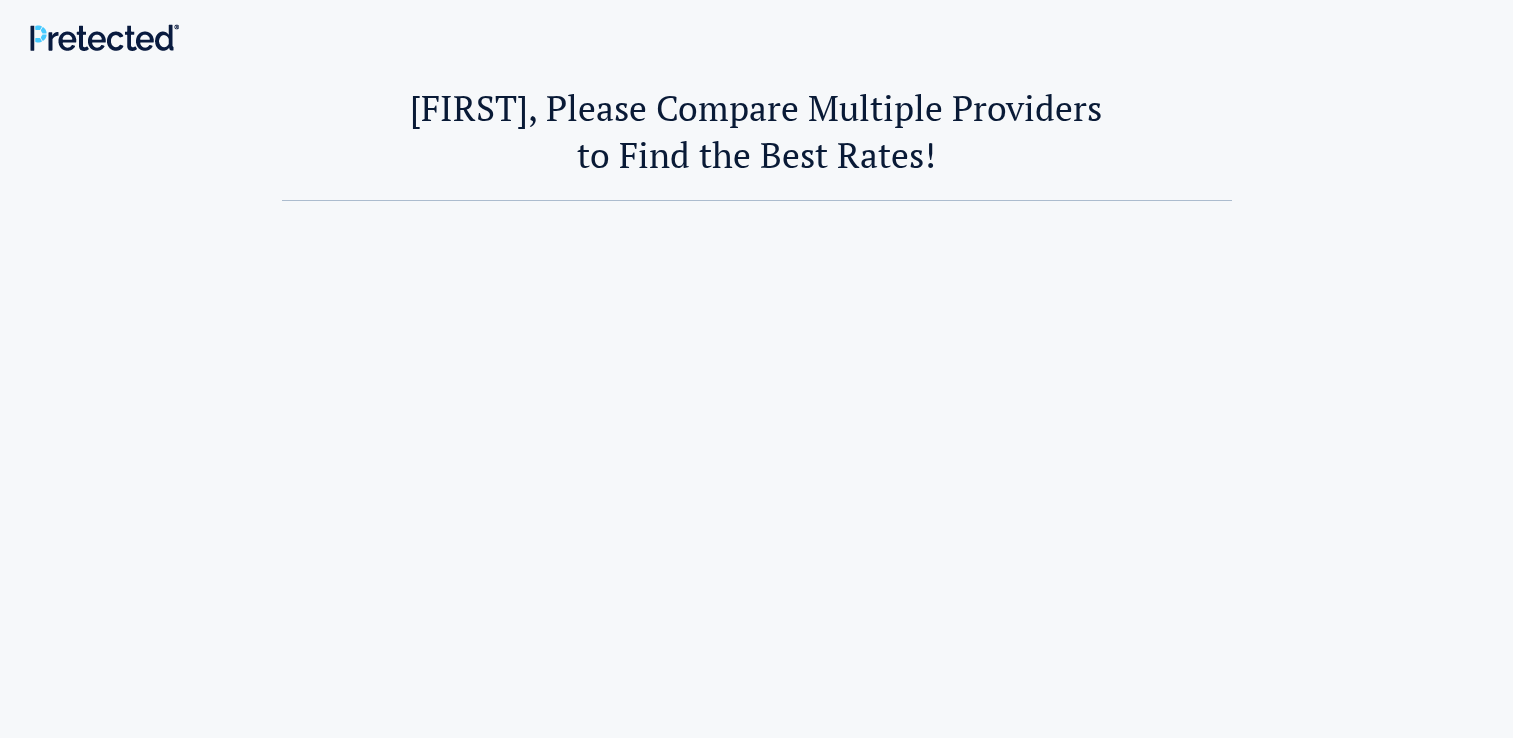 scroll, scrollTop: 0, scrollLeft: 0, axis: both 